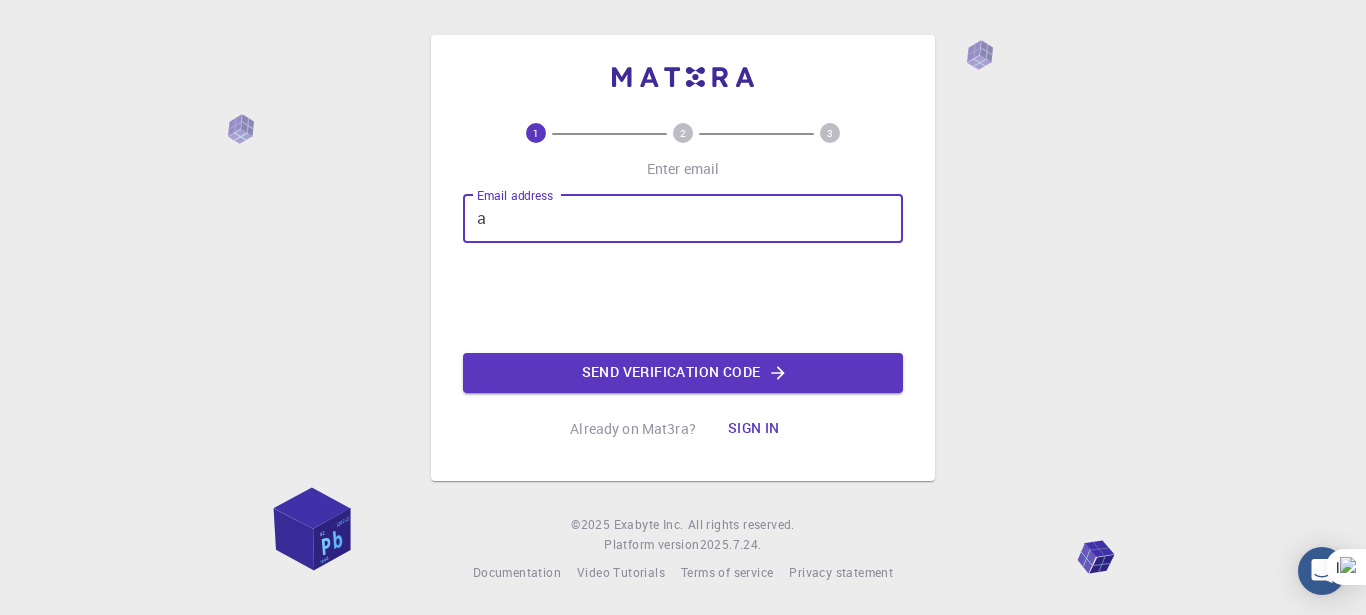 scroll, scrollTop: 0, scrollLeft: 0, axis: both 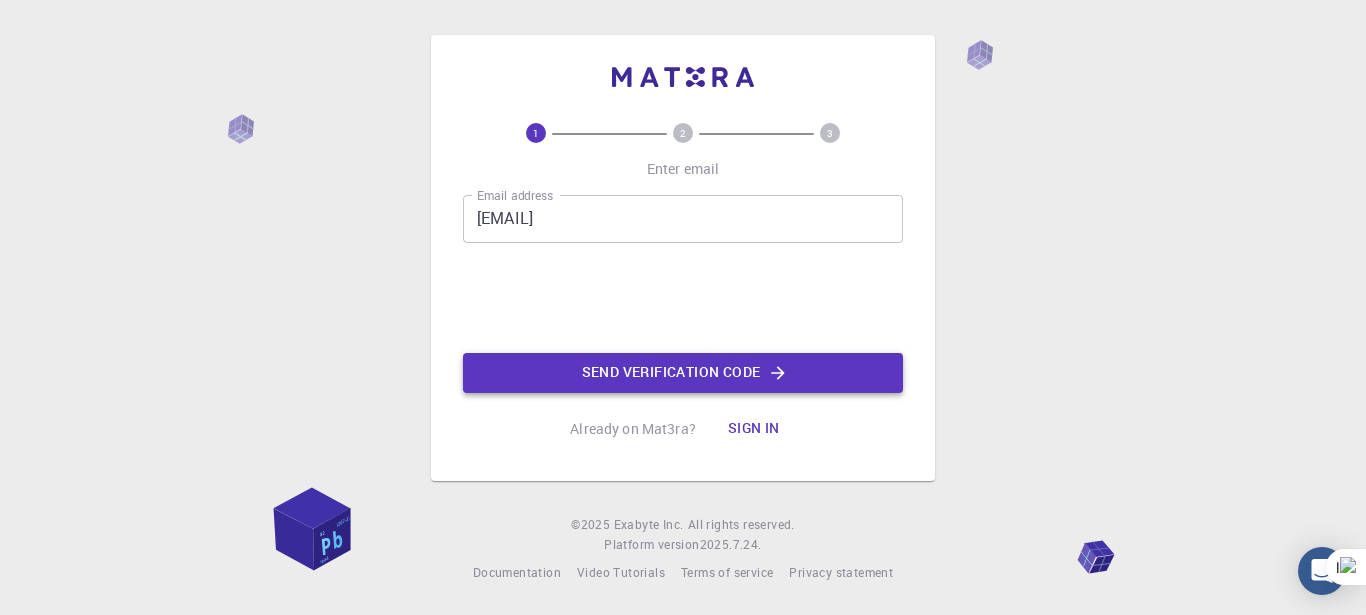 click on "Send verification code" 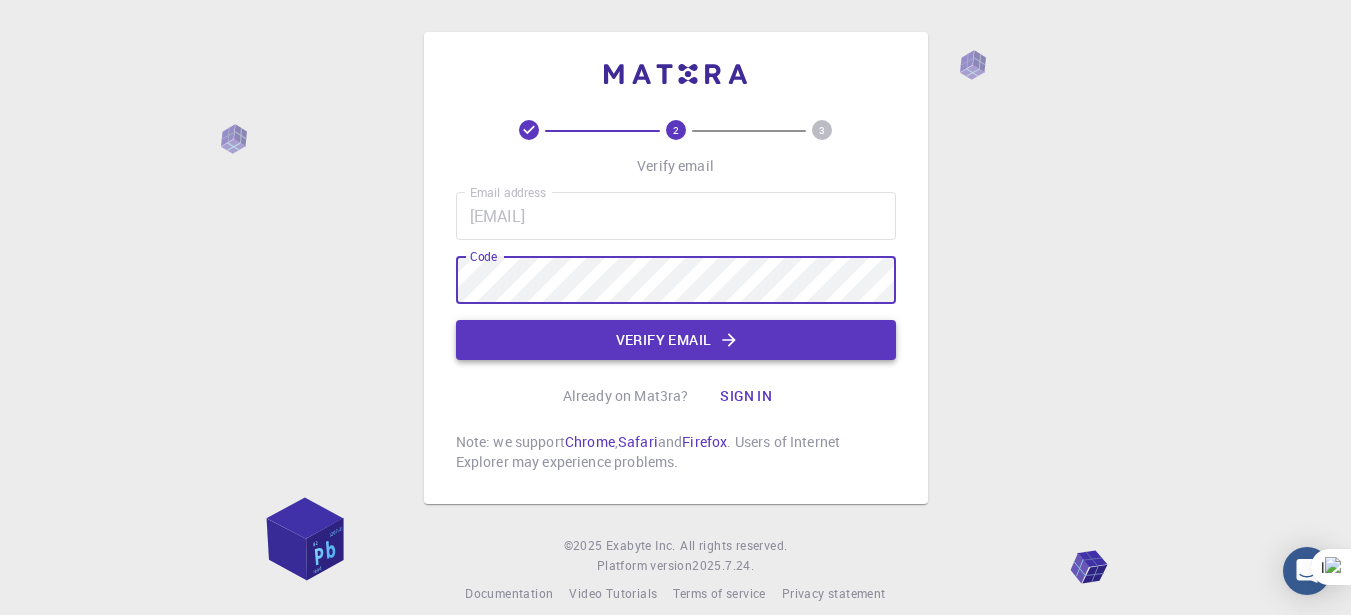 click on "Verify email" 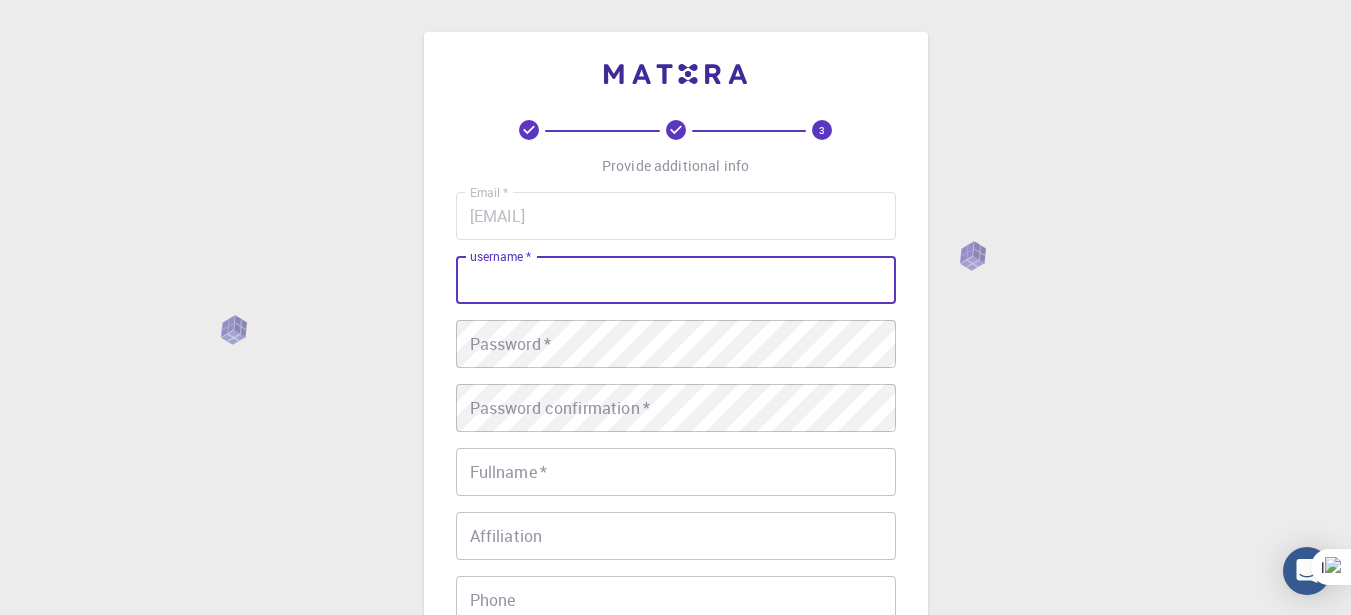 click on "username   *" at bounding box center [676, 280] 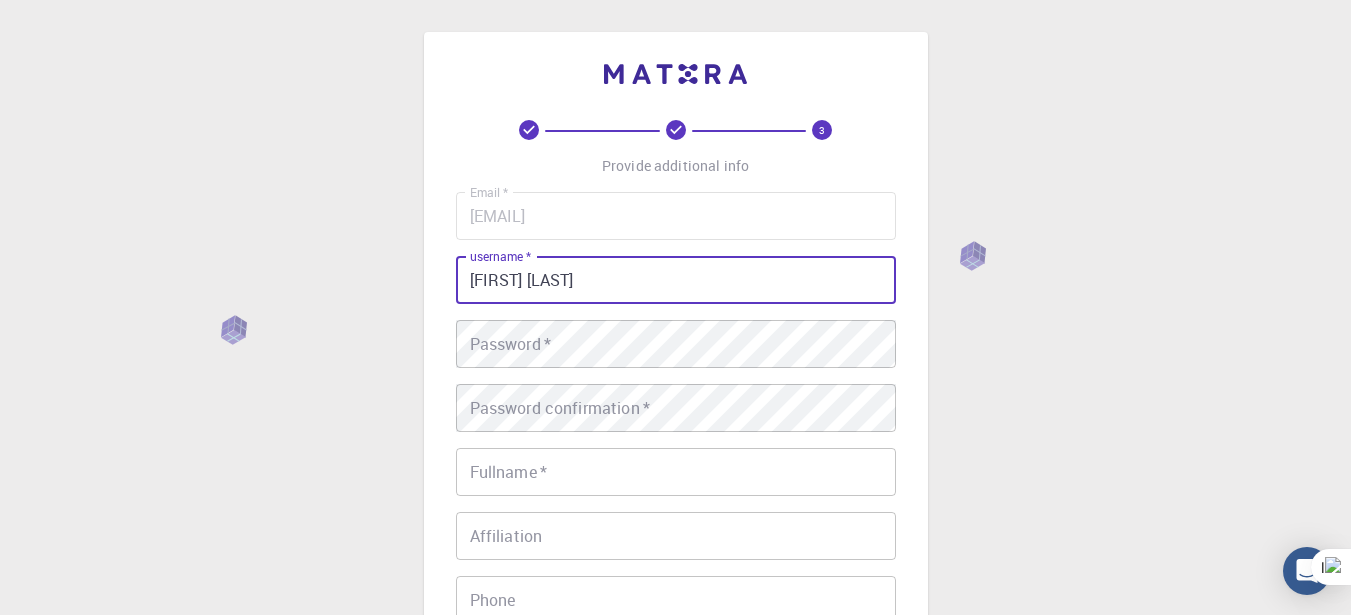 type on "[FIRST] [LAST]" 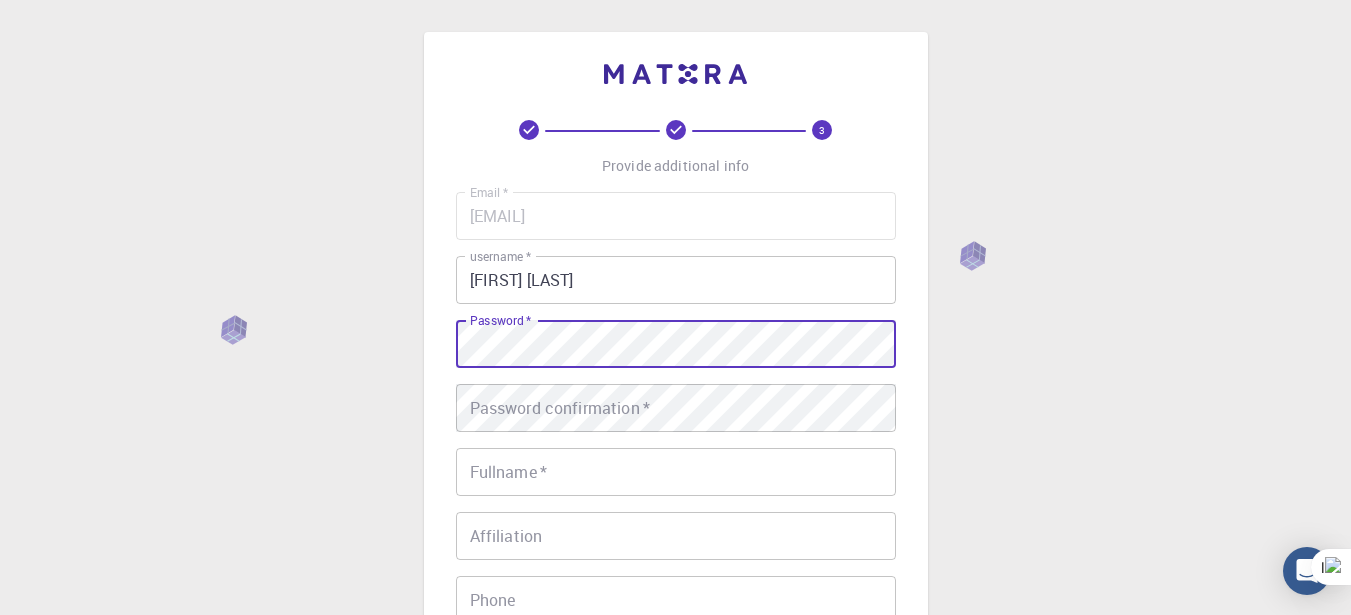 click on "Password confirmation   * Password confirmation   *" at bounding box center [676, 408] 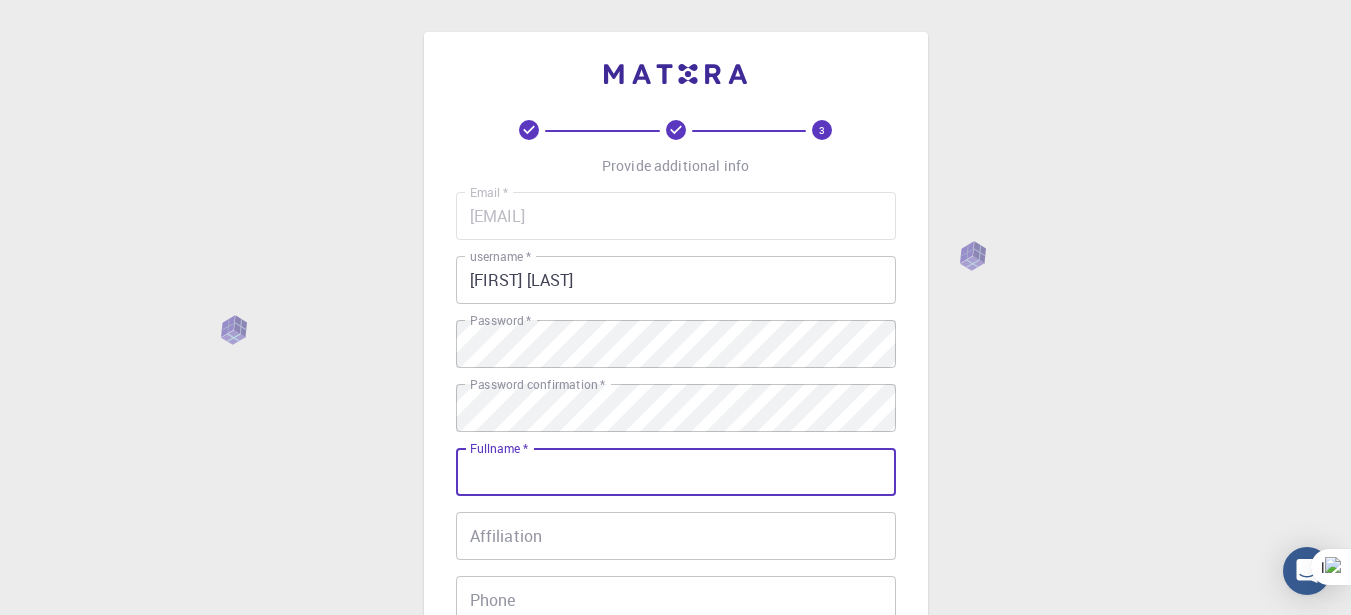 click on "Fullname   *" at bounding box center (676, 472) 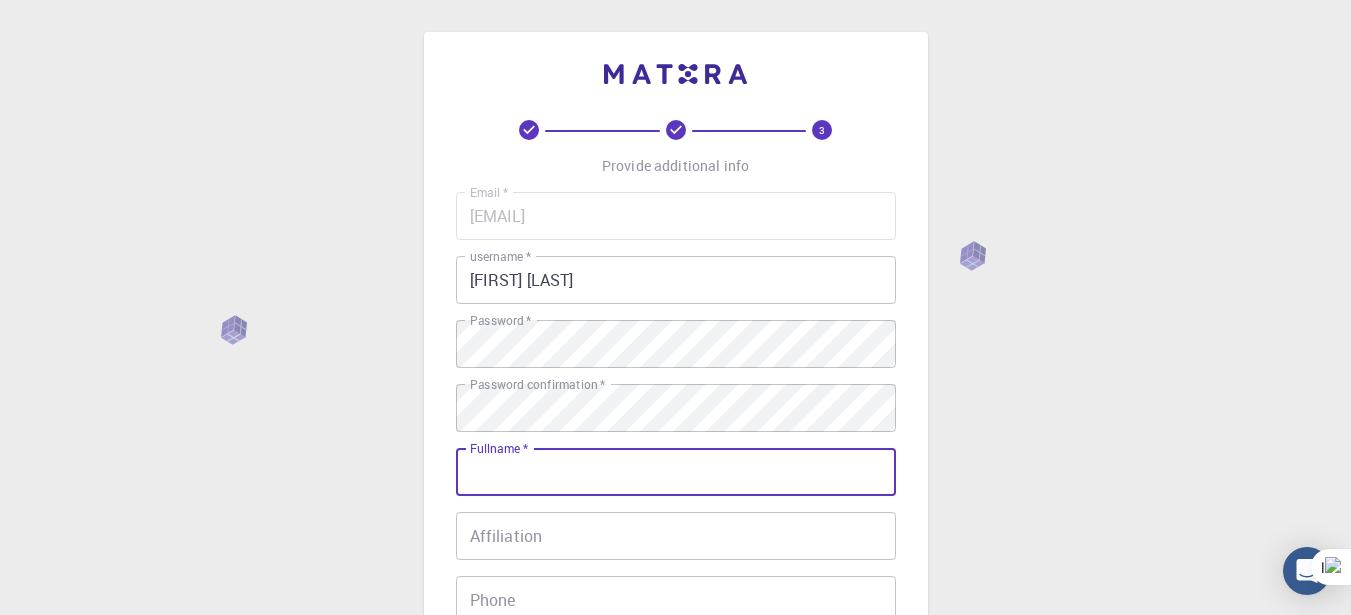 type on "[FIRST] [LAST] [LAST]" 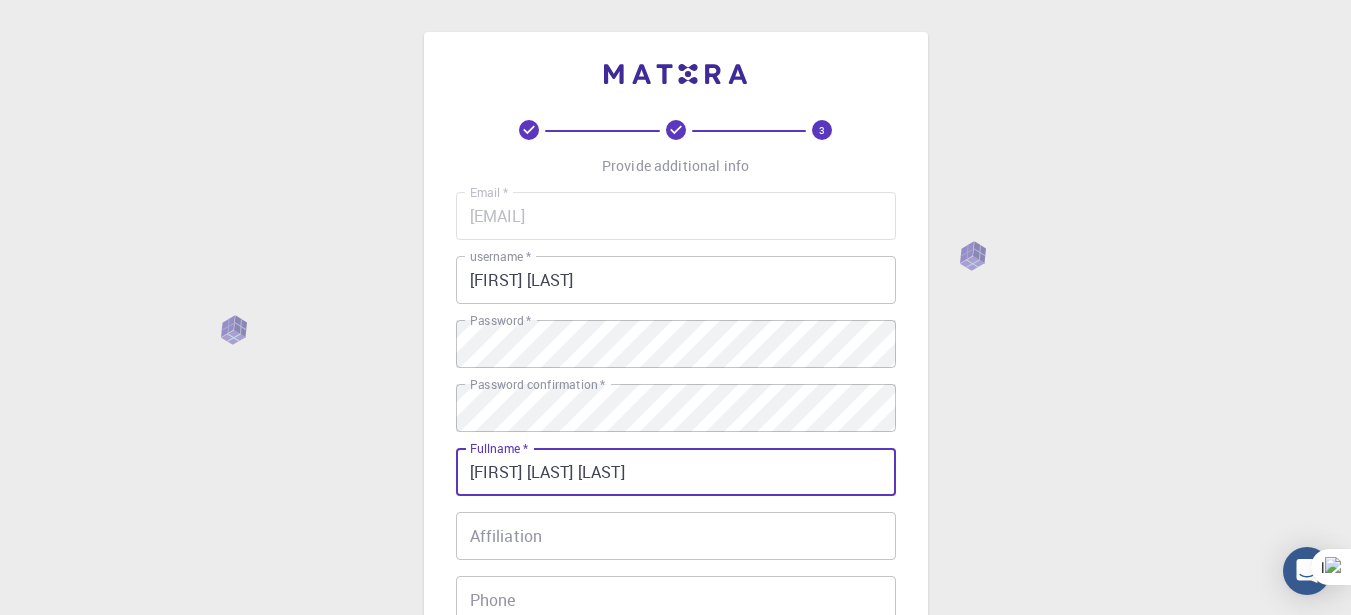 click on "Affiliation" at bounding box center [676, 536] 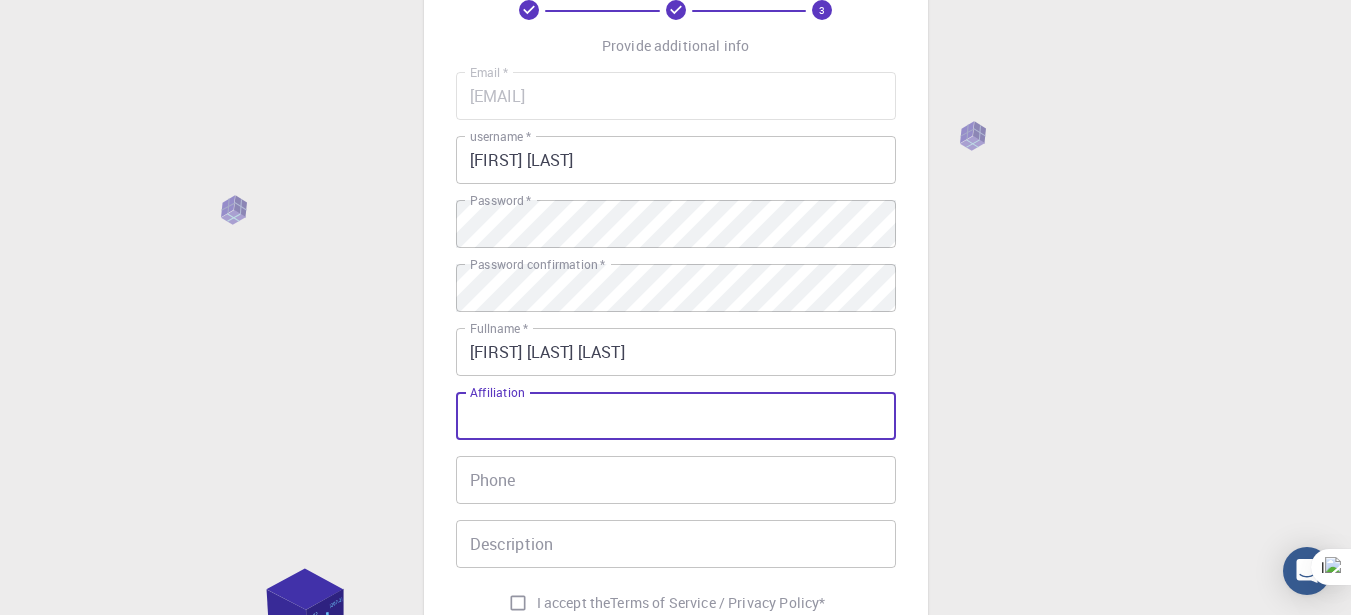 scroll, scrollTop: 160, scrollLeft: 0, axis: vertical 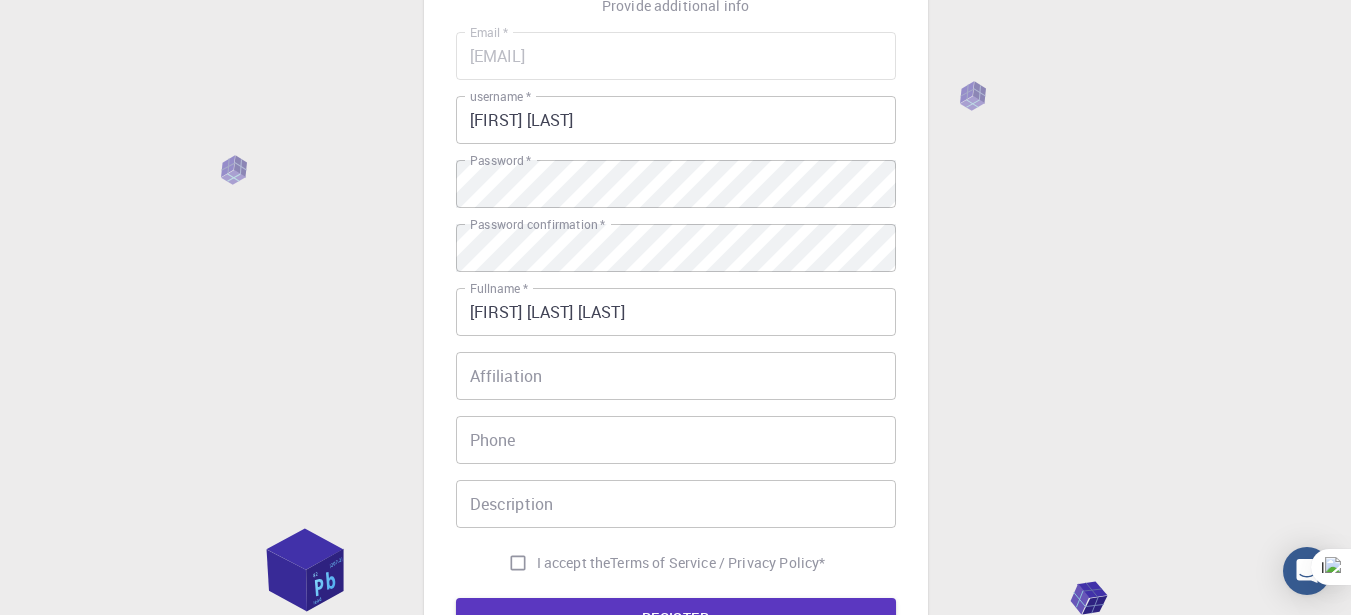 click on "Email   * [EMAIL] Email   * username   * [USERNAME] username   * Password   * Password   * Password confirmation   * Password confirmation   * Fullname   * [FIRST] [LAST] [LAST] Fullname   * Affiliation Affiliation Phone [PHONE] Description Description I accept the Terms of Service / Privacy Policy *" at bounding box center (676, 307) 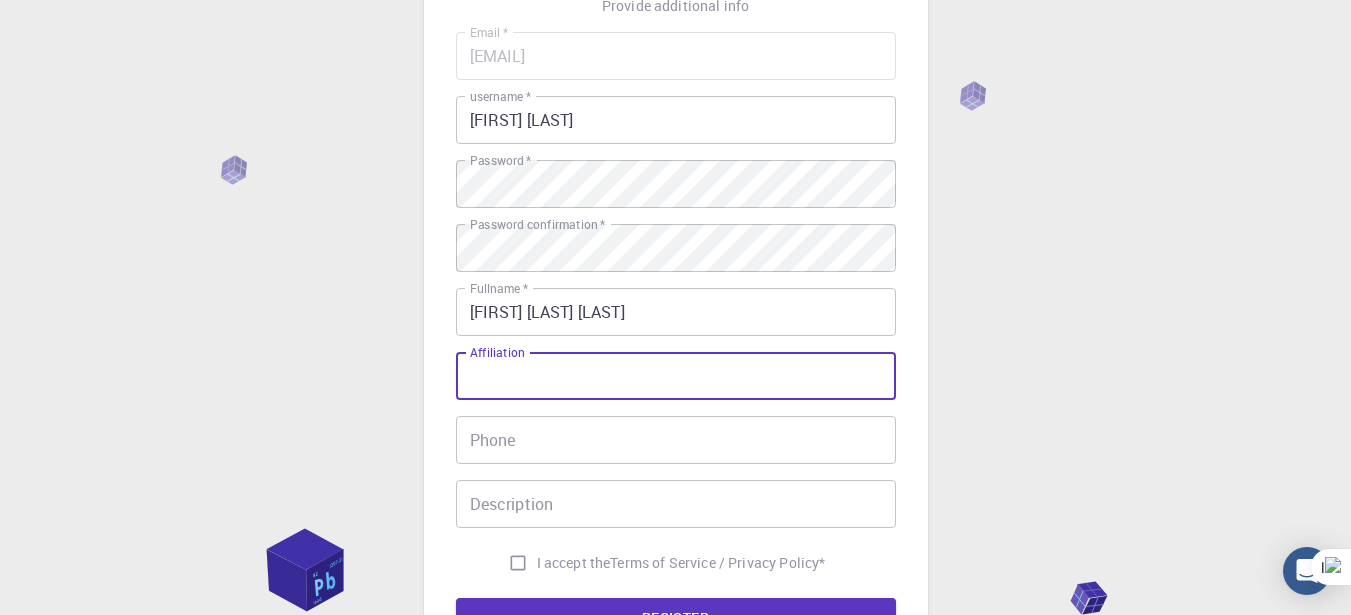 drag, startPoint x: 547, startPoint y: 378, endPoint x: 499, endPoint y: 352, distance: 54.589375 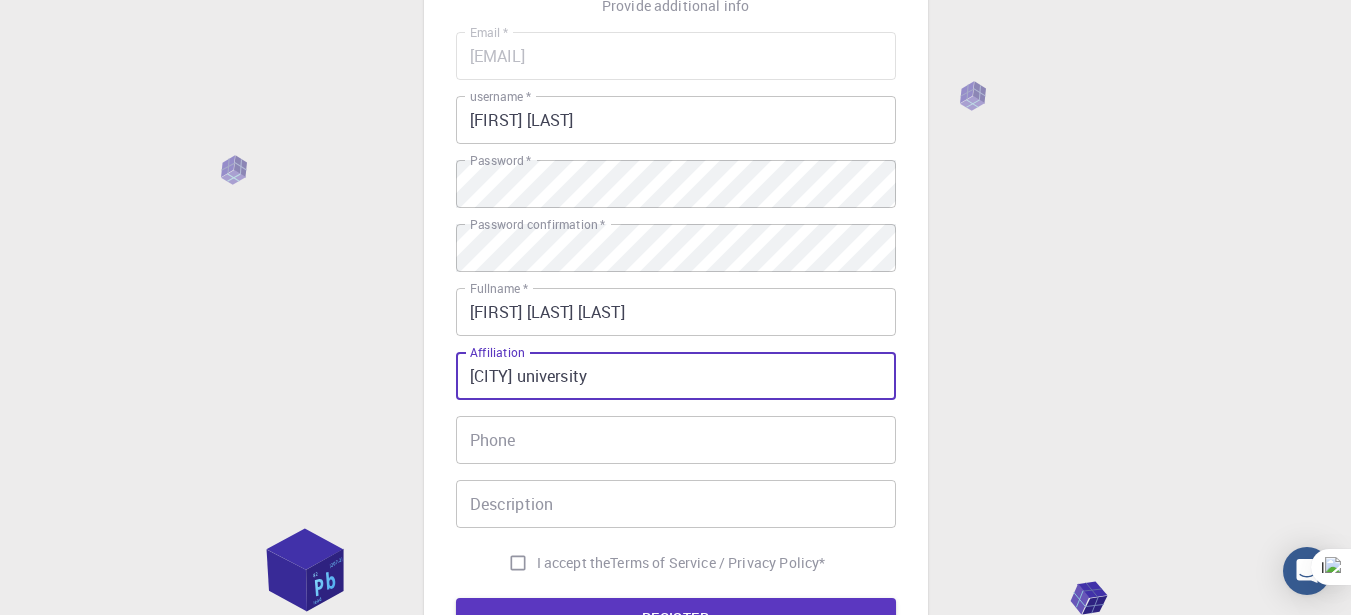 type on "[CITY] university" 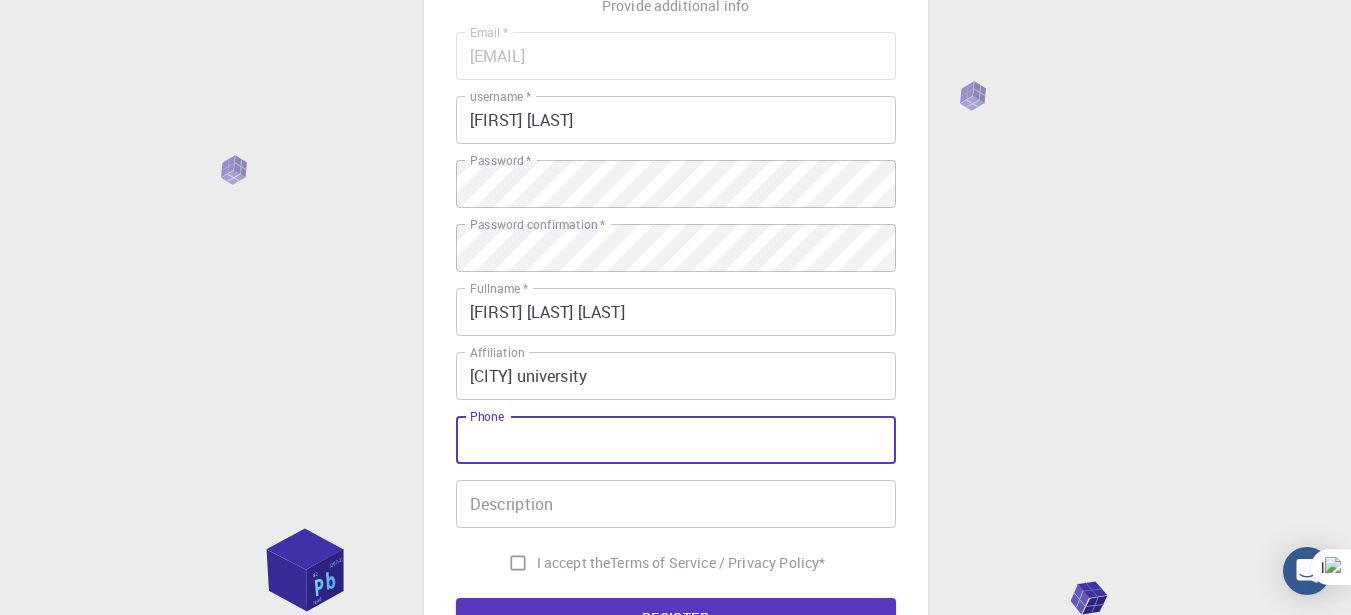 click on "Phone" at bounding box center [676, 440] 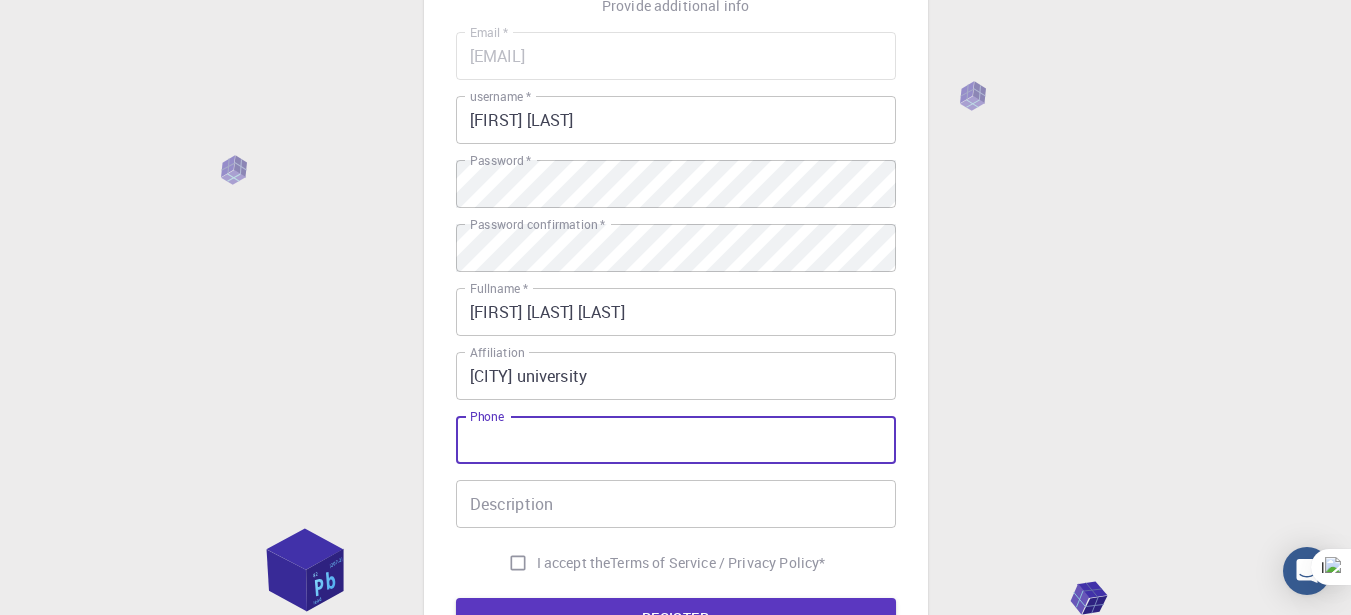 type on "[PHONE]" 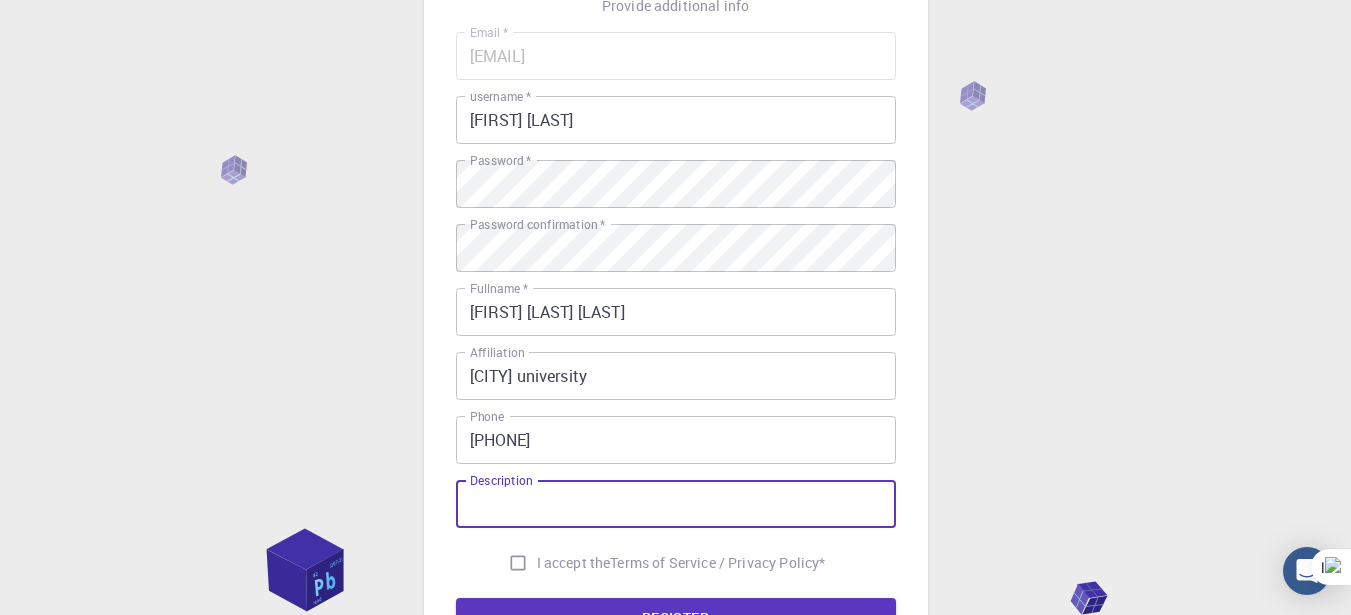 click on "Description" at bounding box center (676, 504) 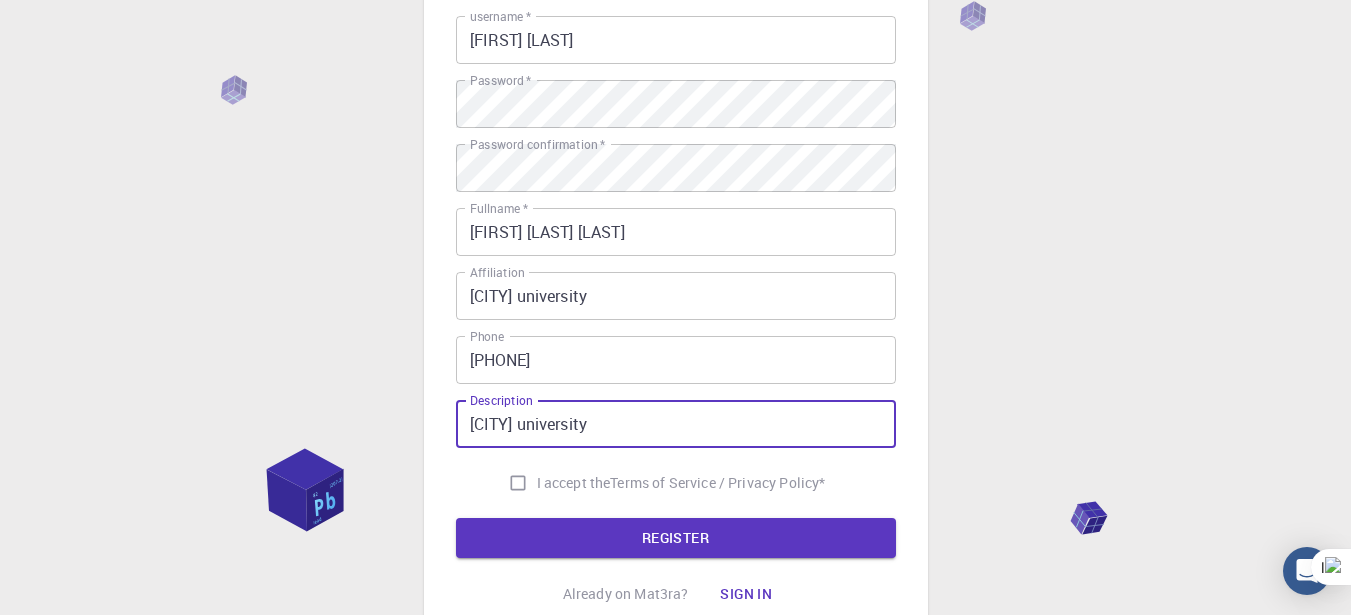 scroll, scrollTop: 280, scrollLeft: 0, axis: vertical 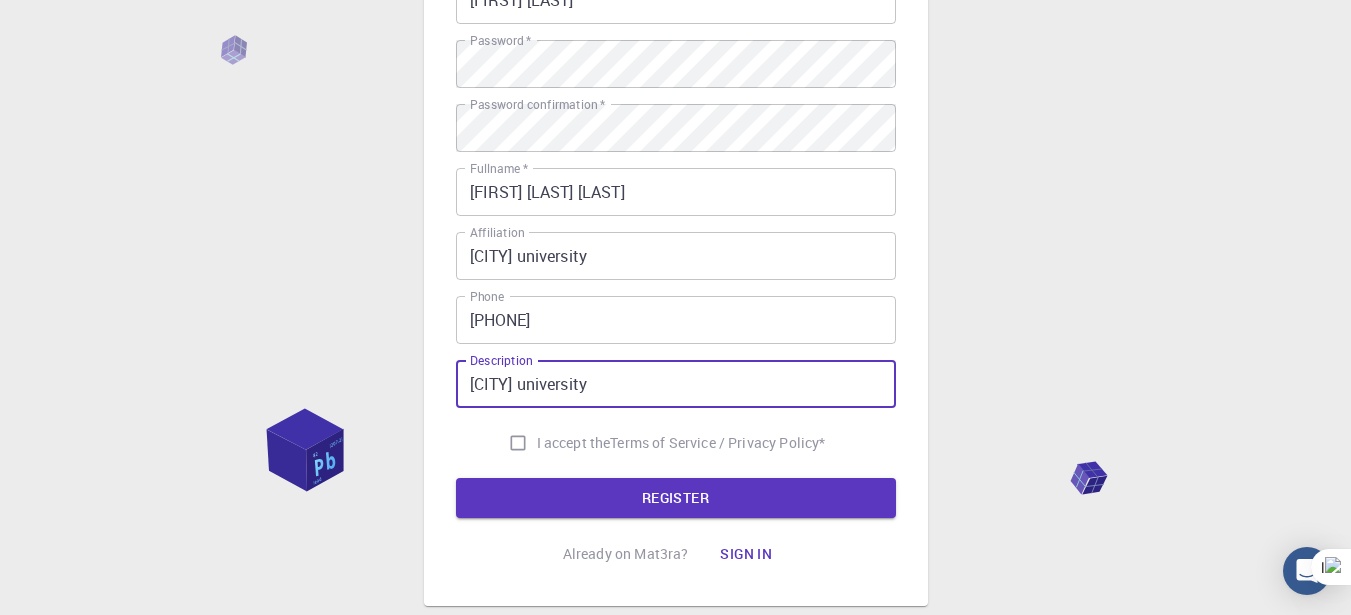 type on "[CITY] university" 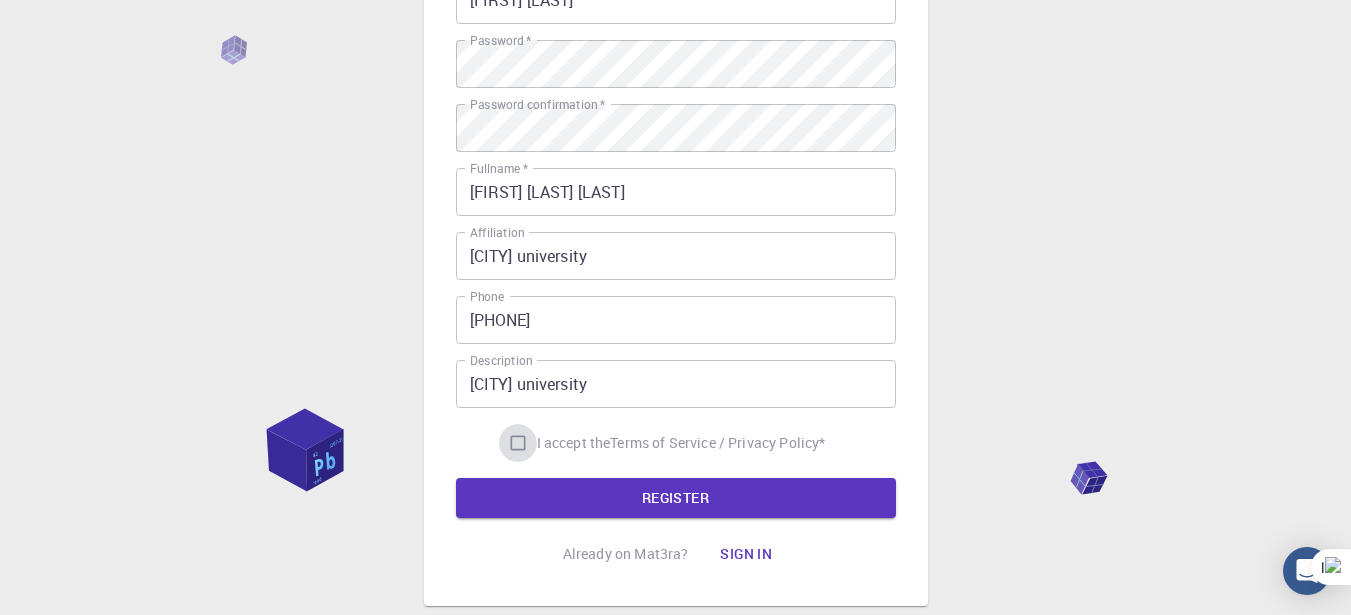 click on "I accept the  Terms of Service / Privacy Policy  *" at bounding box center (518, 443) 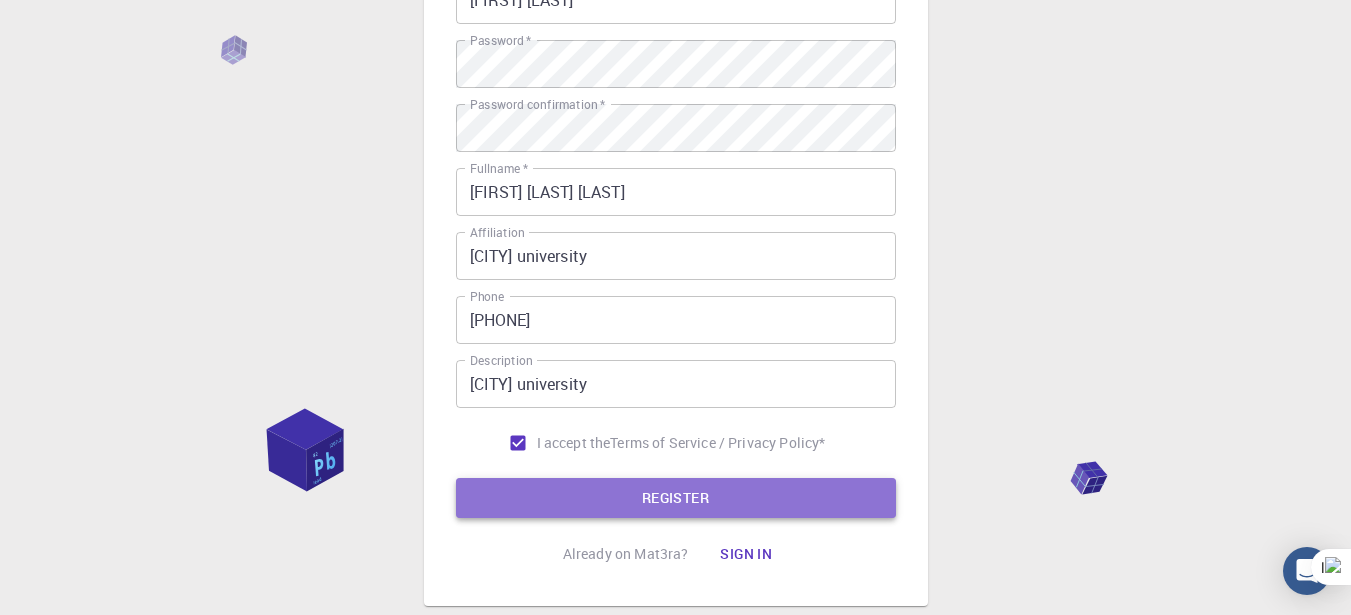 click on "REGISTER" at bounding box center [676, 498] 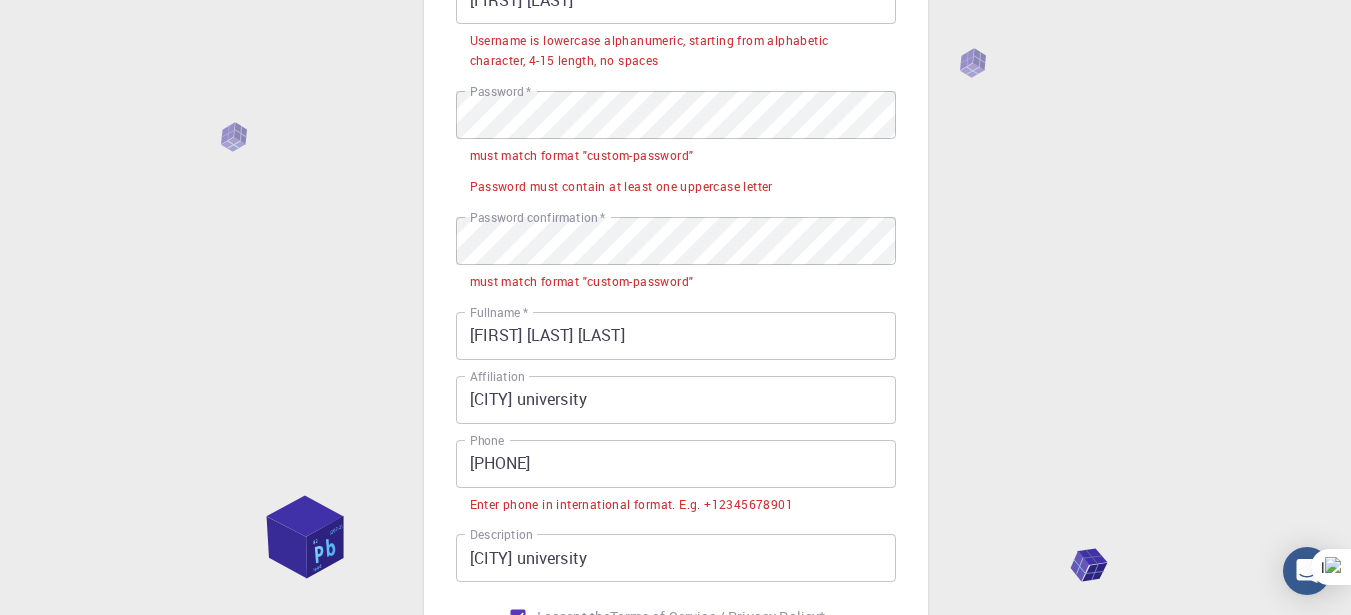 type 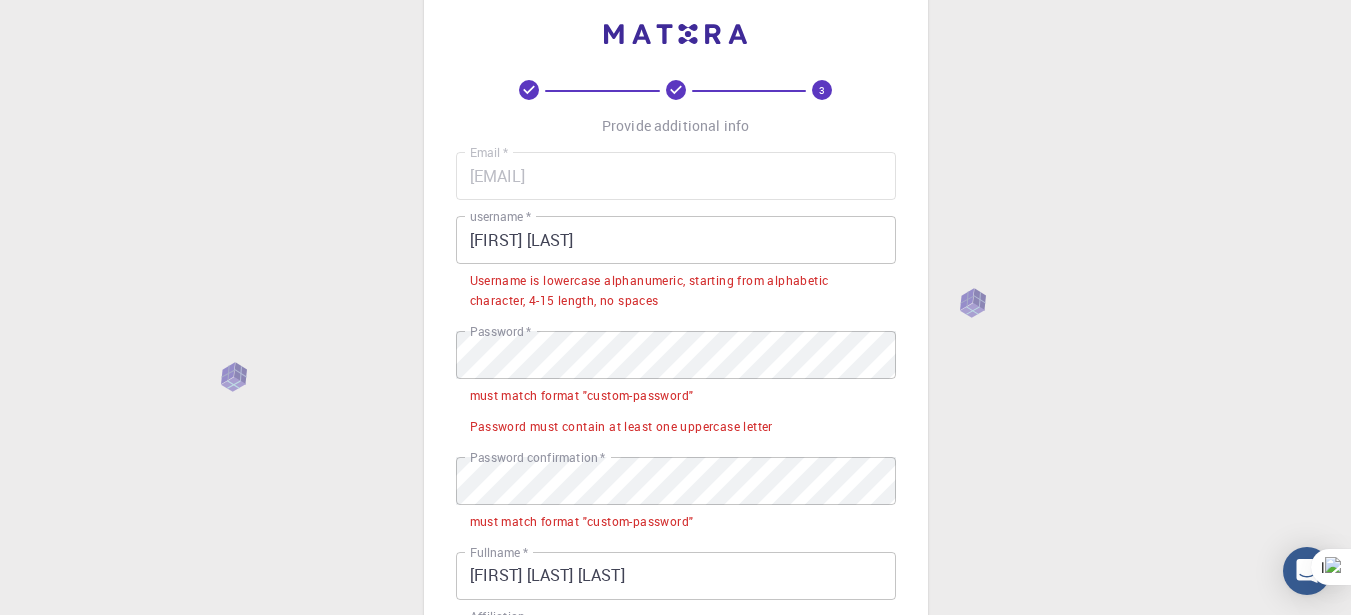 scroll, scrollTop: 80, scrollLeft: 0, axis: vertical 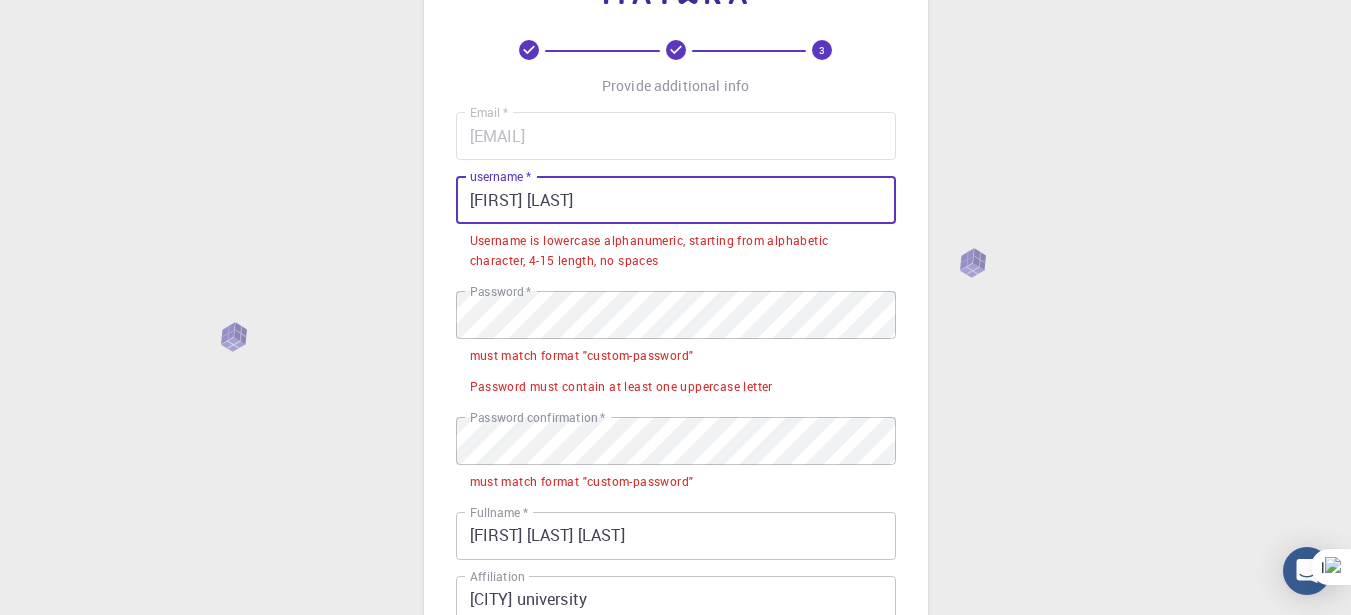 click on "[FIRST] [LAST]" at bounding box center [676, 200] 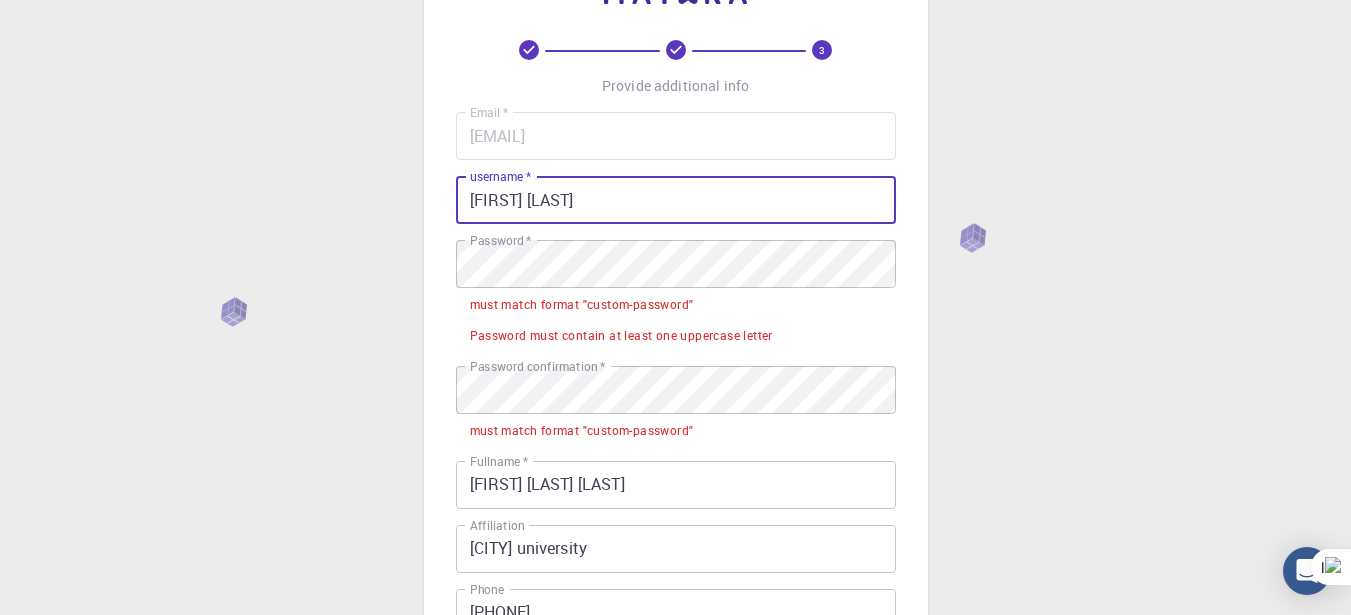click on "[FIRST] [LAST]" at bounding box center (676, 200) 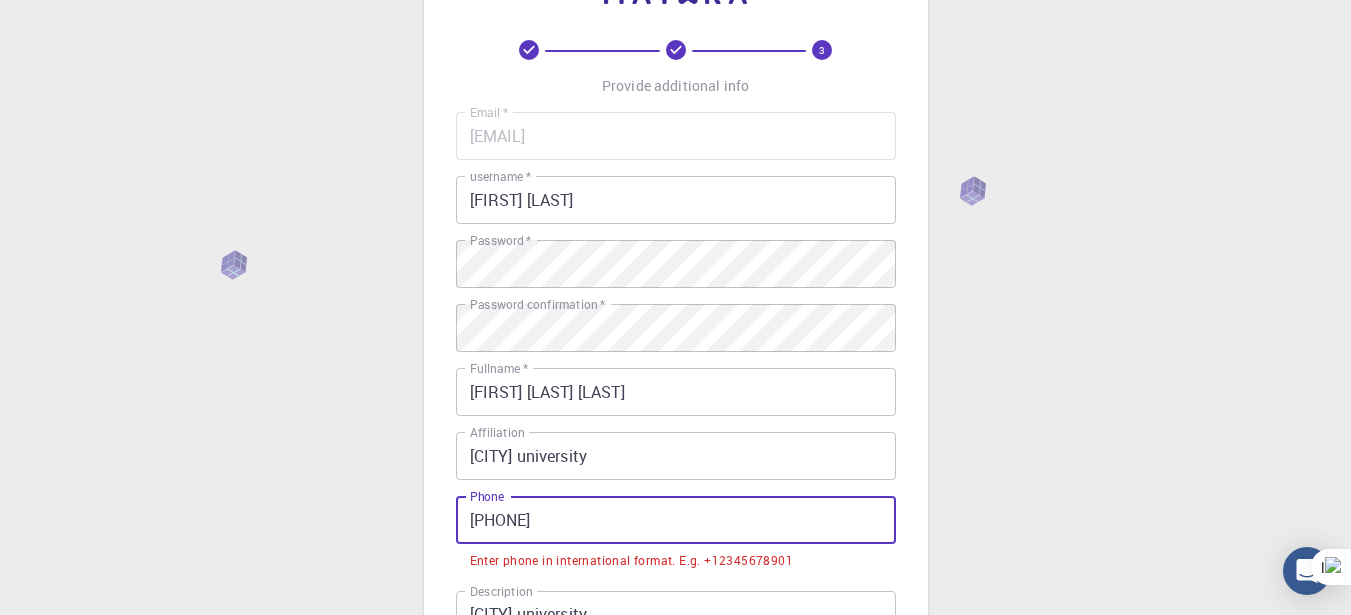 click on "[PHONE]" at bounding box center [676, 520] 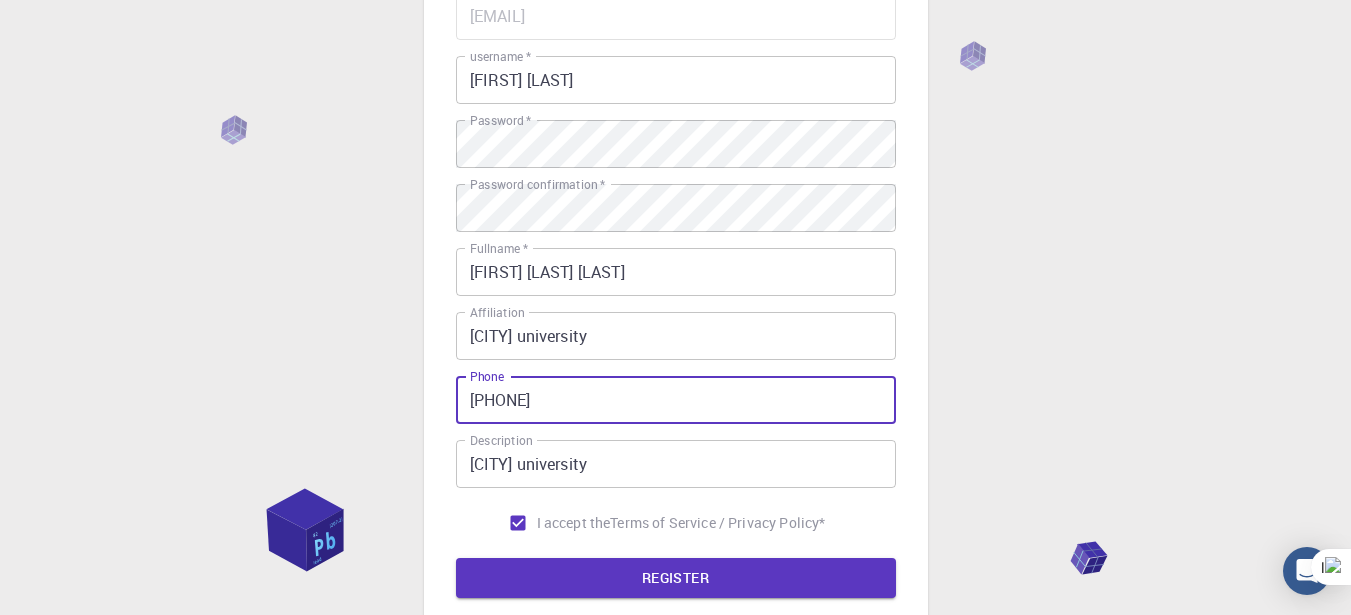 scroll, scrollTop: 240, scrollLeft: 0, axis: vertical 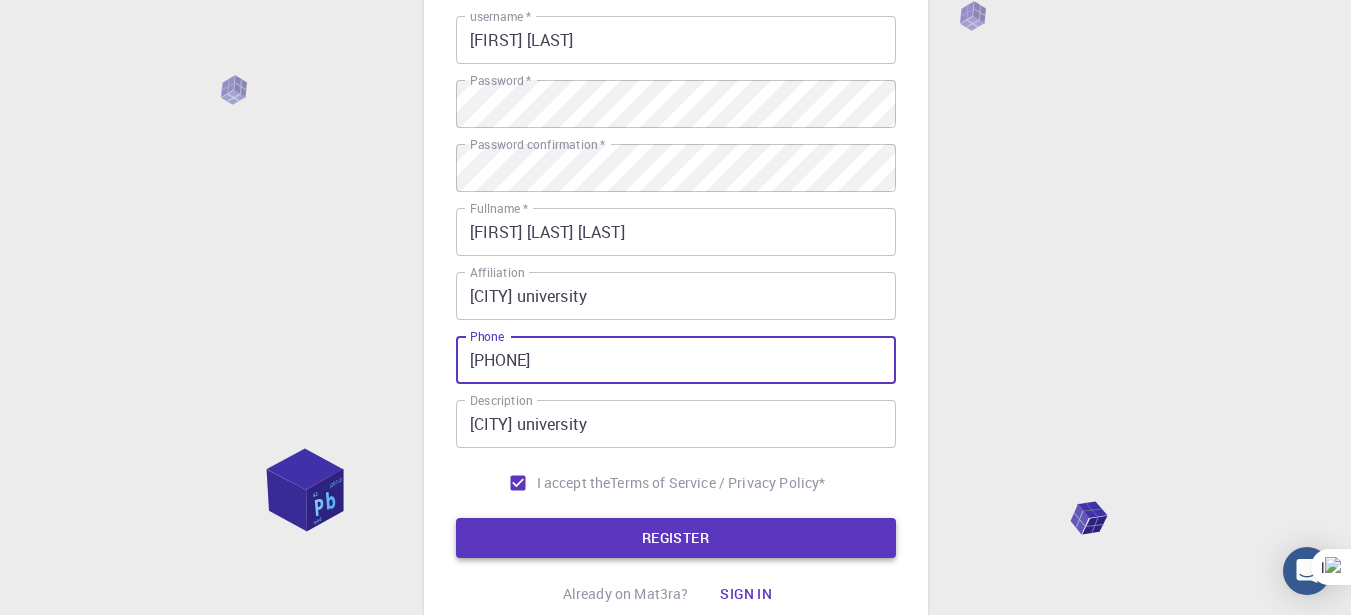 type on "[PHONE]" 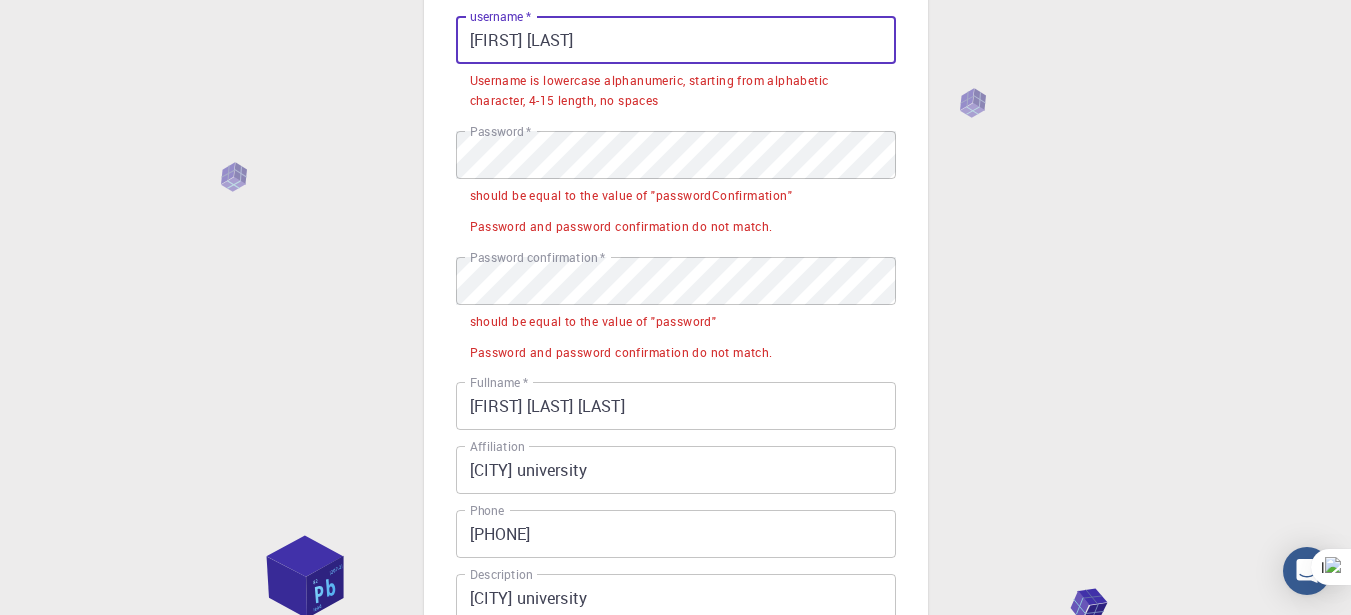 click on "[FIRST] [LAST]" at bounding box center [676, 40] 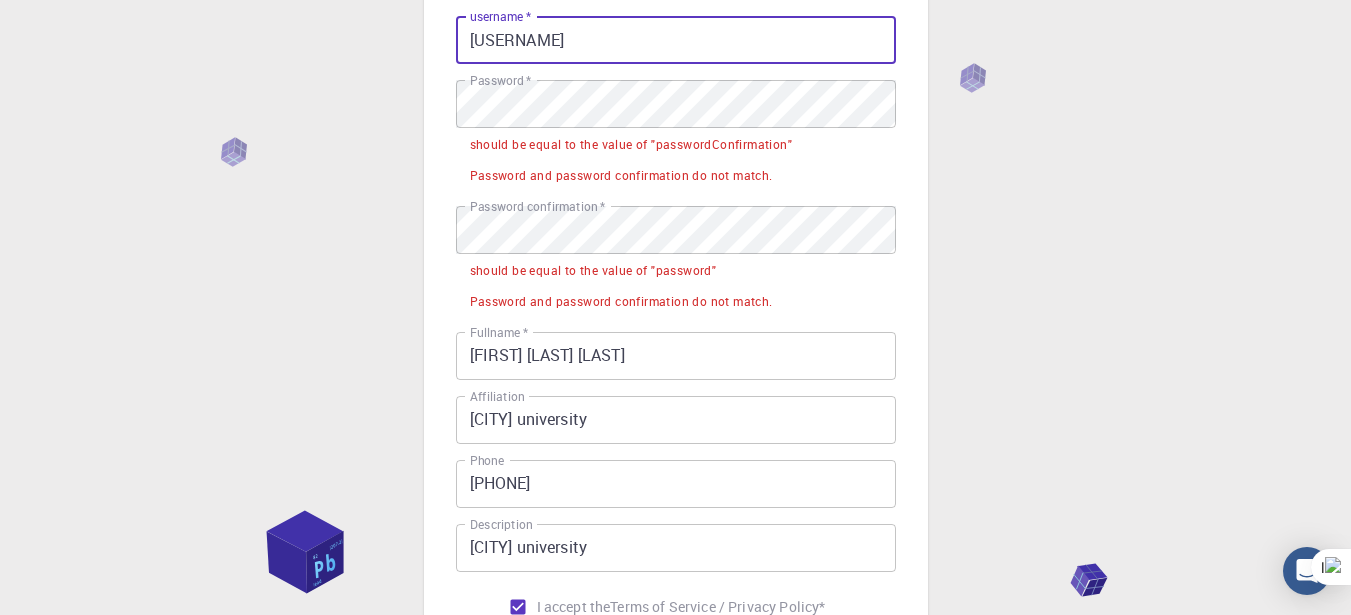 click on "[USERNAME]" at bounding box center [676, 40] 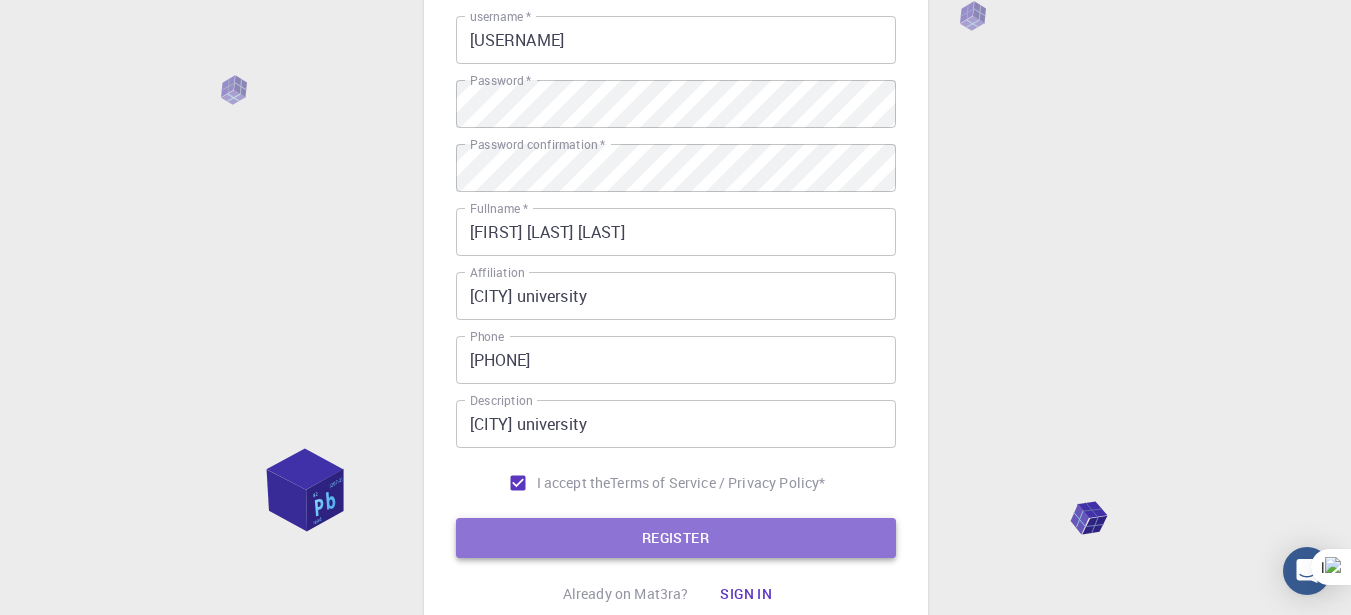 click on "REGISTER" at bounding box center [676, 538] 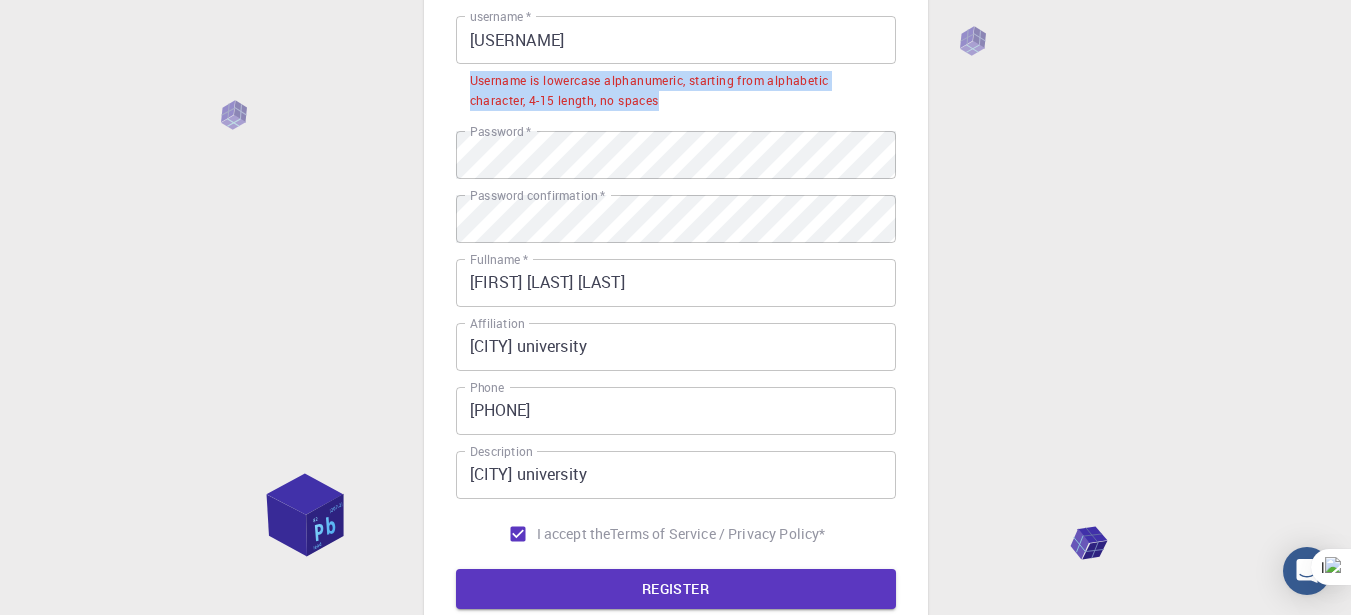 drag, startPoint x: 668, startPoint y: 98, endPoint x: 465, endPoint y: 87, distance: 203.2978 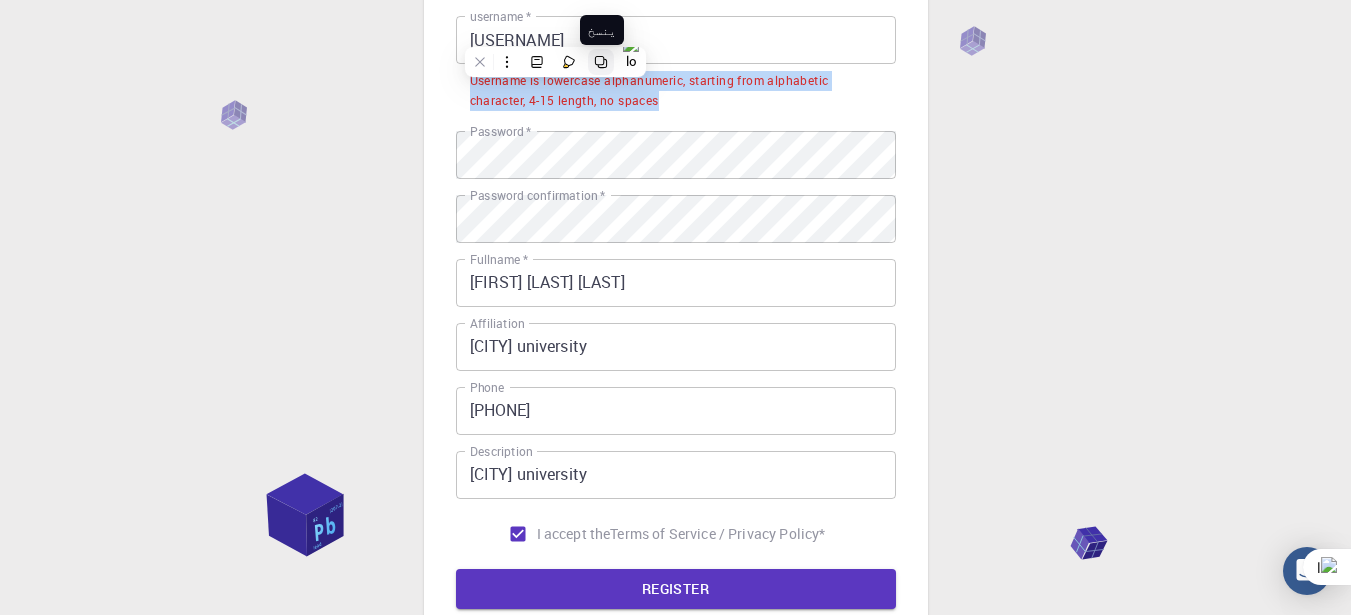 click 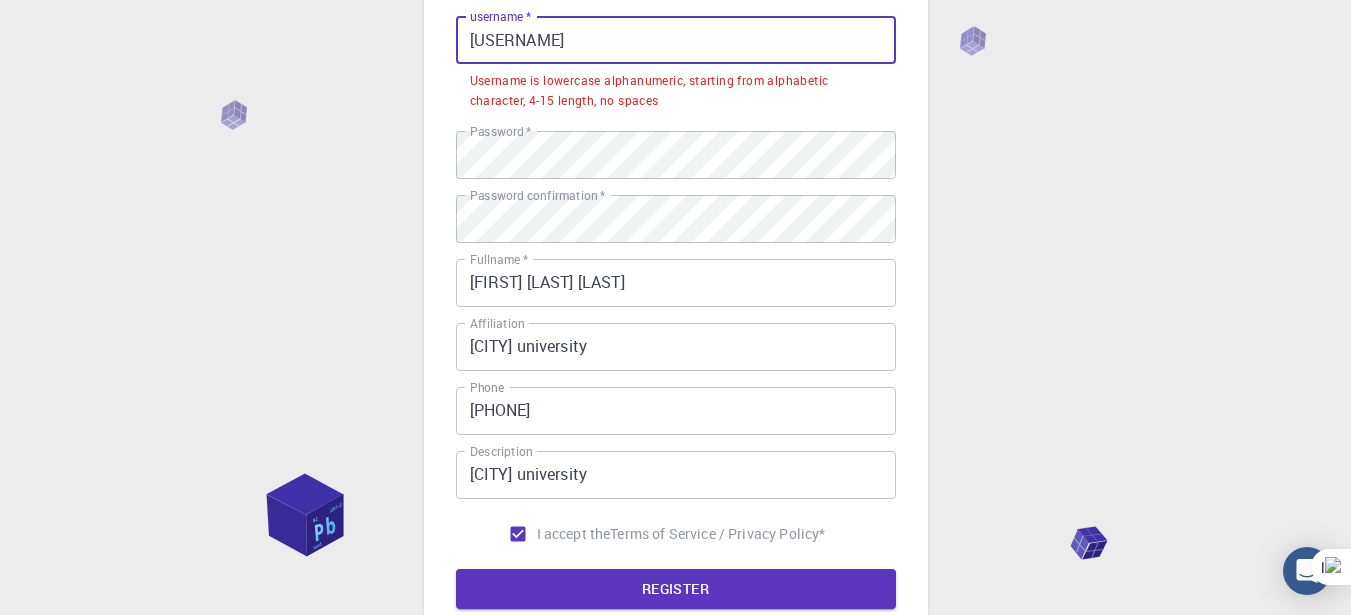 click on "[USERNAME]" at bounding box center (676, 40) 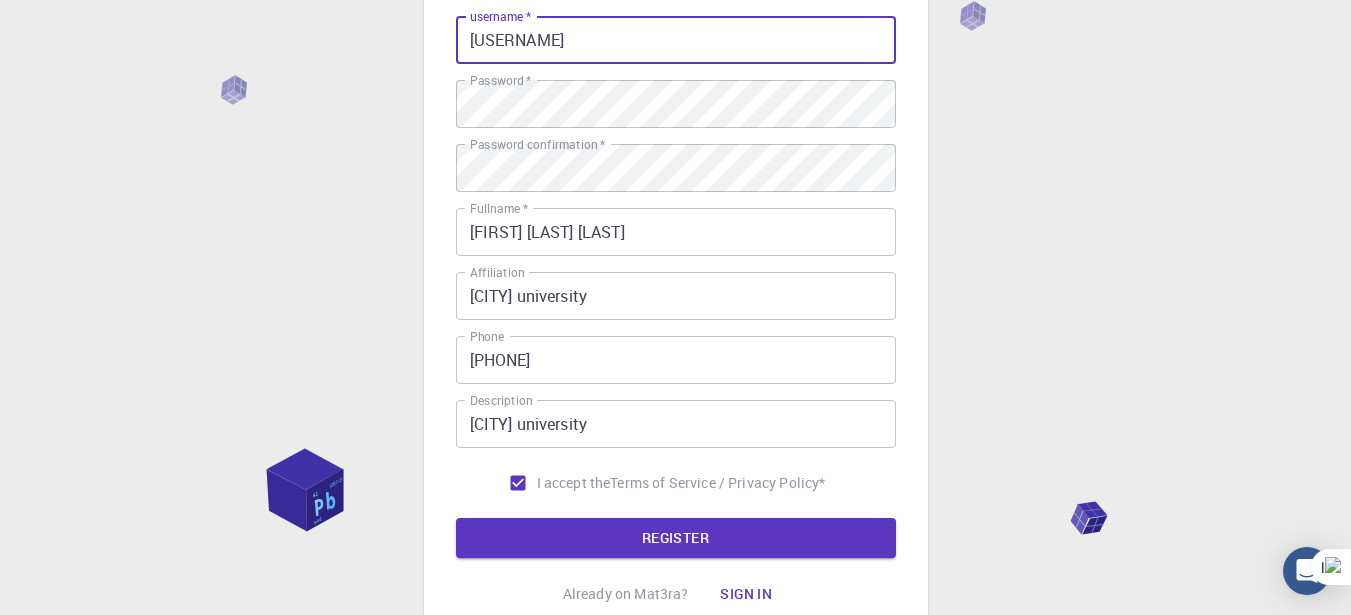 click on "[USERNAME]" at bounding box center [676, 40] 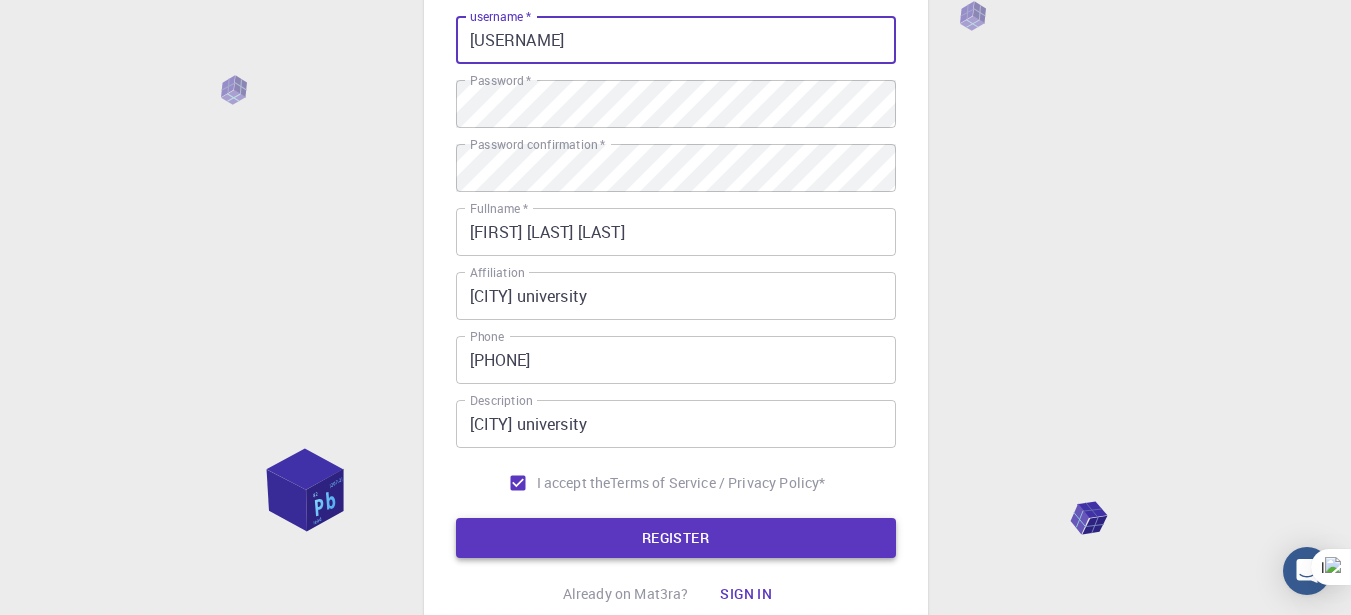 type on "[USERNAME]" 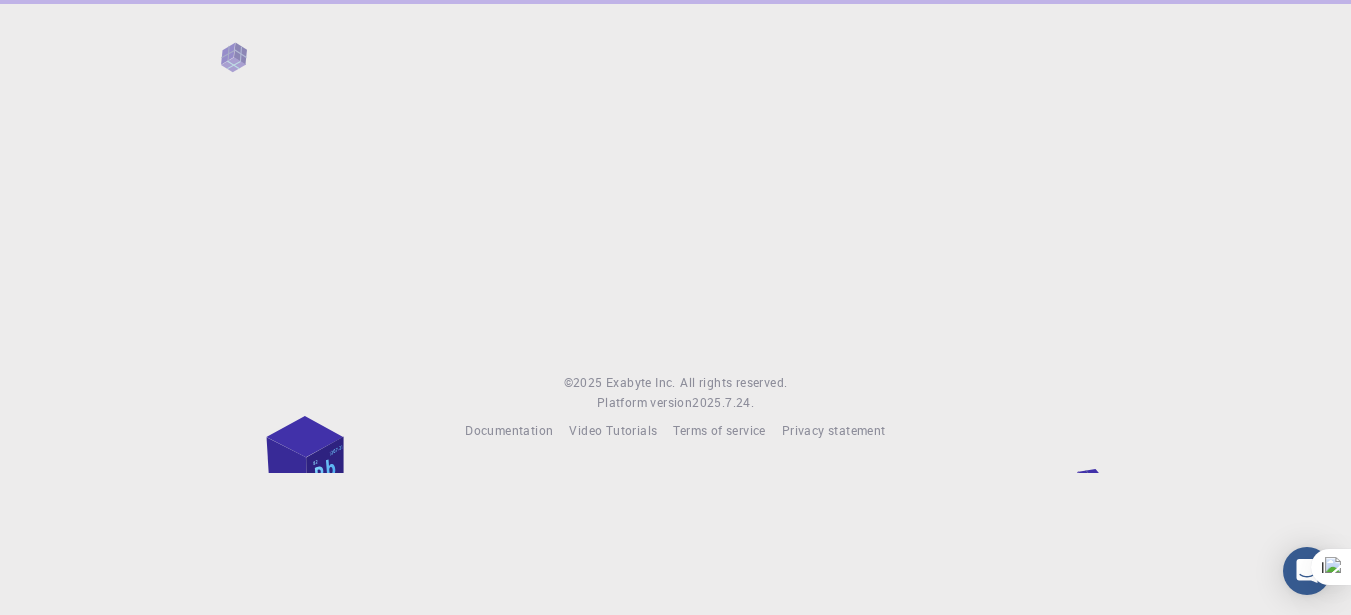 scroll, scrollTop: 0, scrollLeft: 0, axis: both 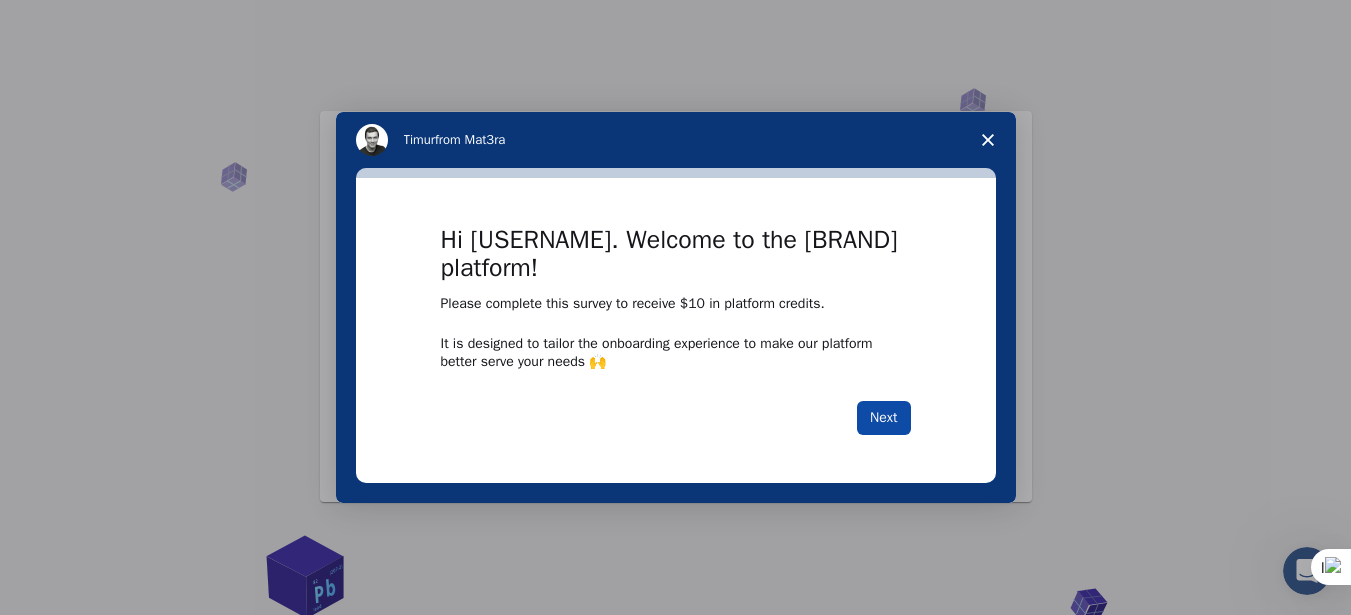 click on "Next" at bounding box center [883, 418] 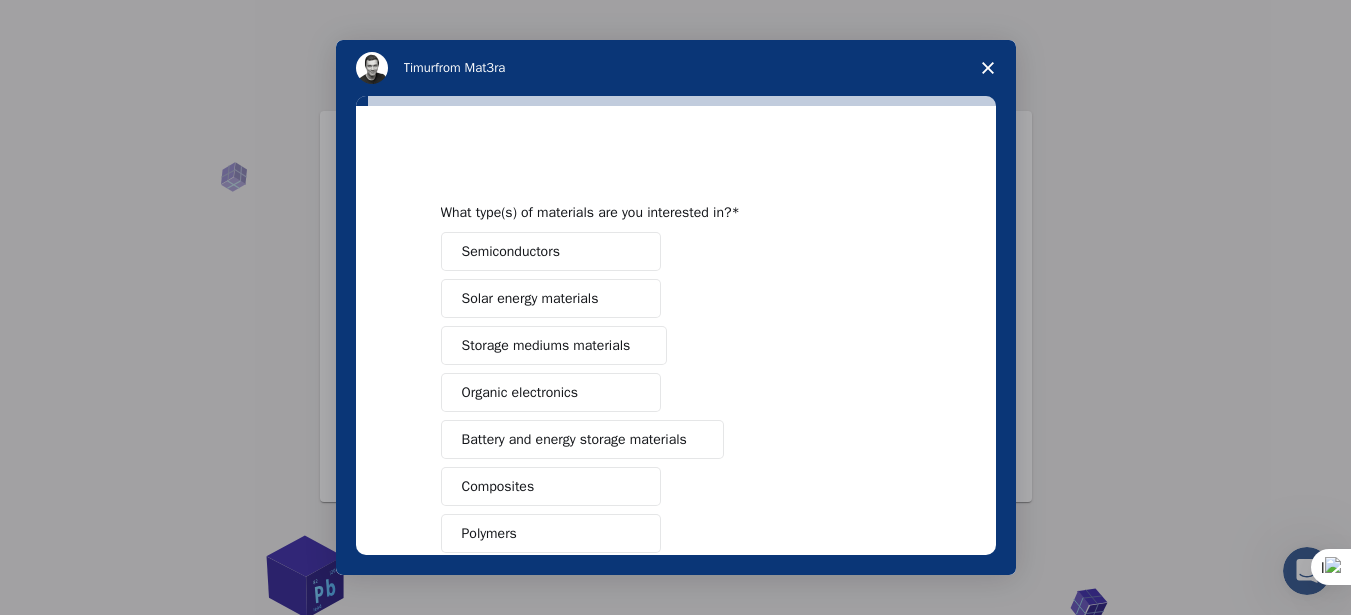 scroll, scrollTop: 350, scrollLeft: 0, axis: vertical 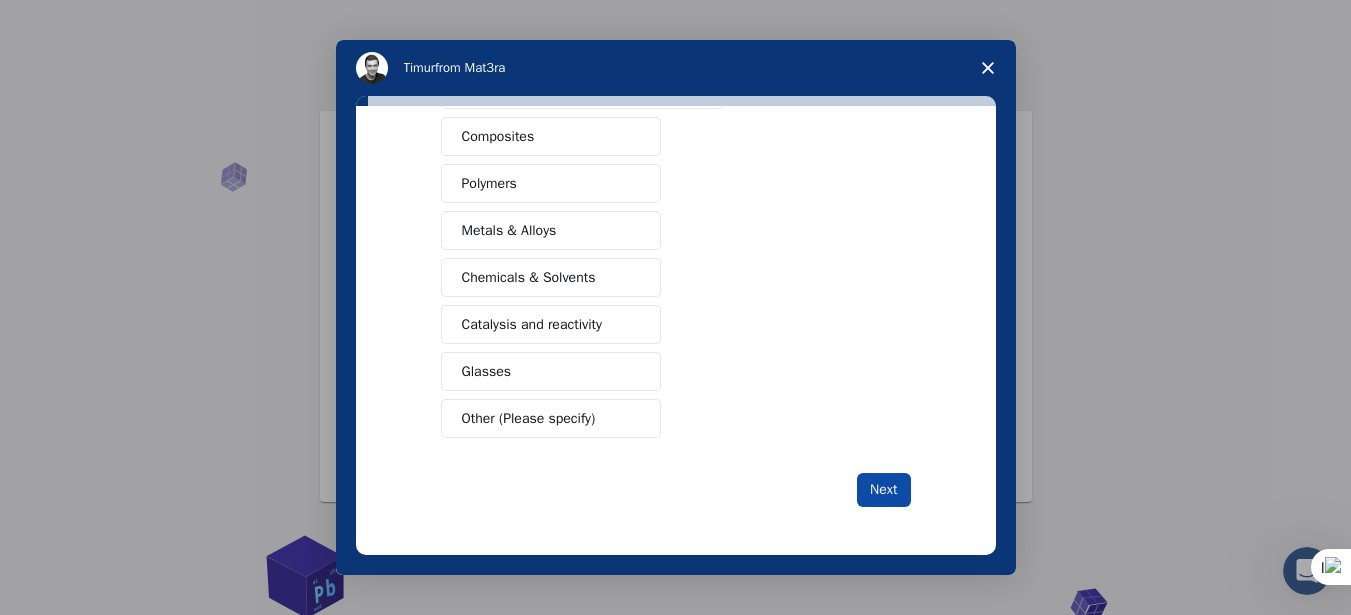 click on "Next" at bounding box center [883, 490] 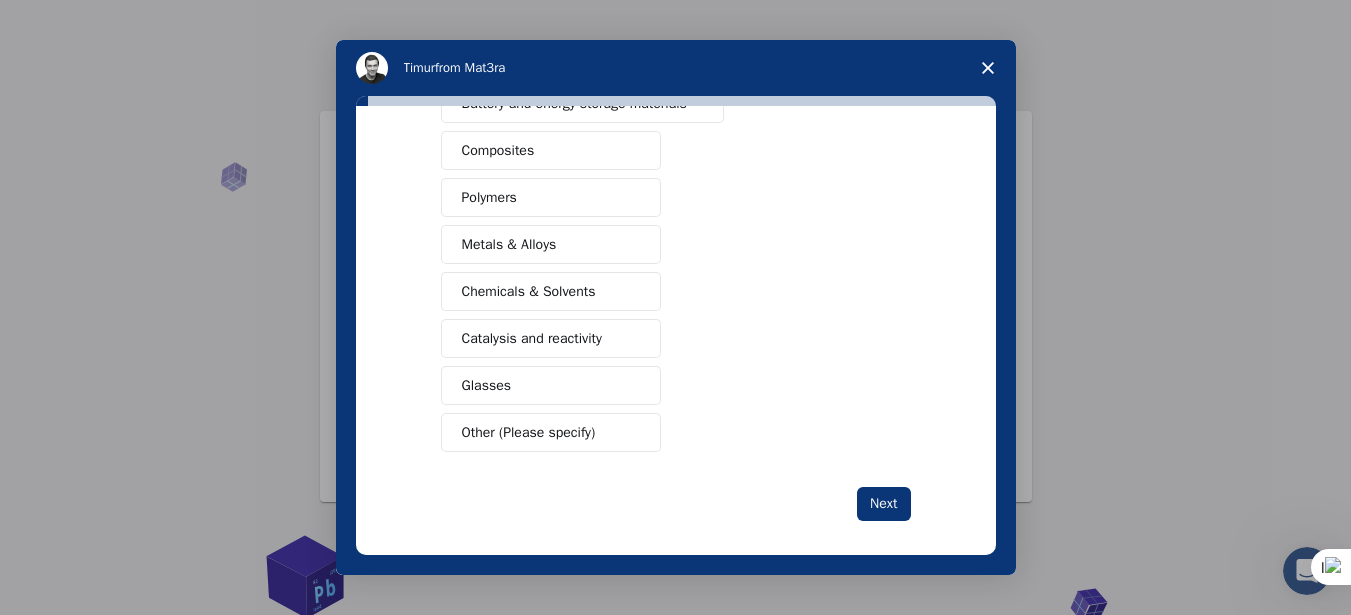 scroll, scrollTop: 374, scrollLeft: 0, axis: vertical 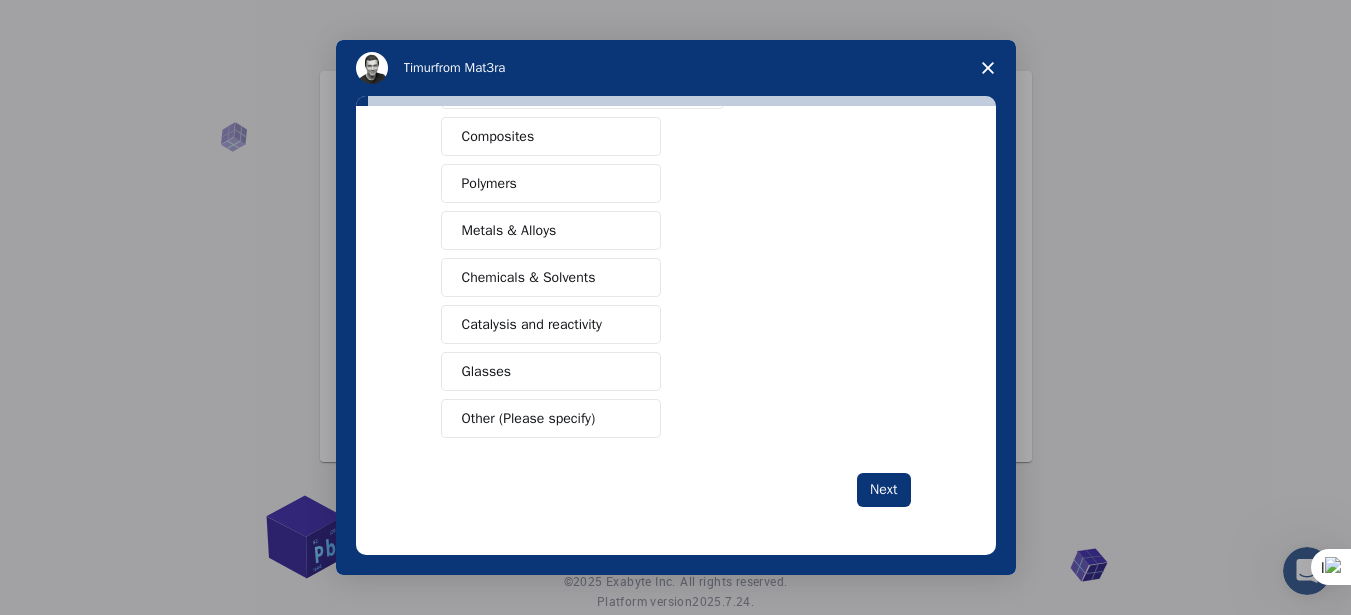 click on "Composites" at bounding box center (551, 136) 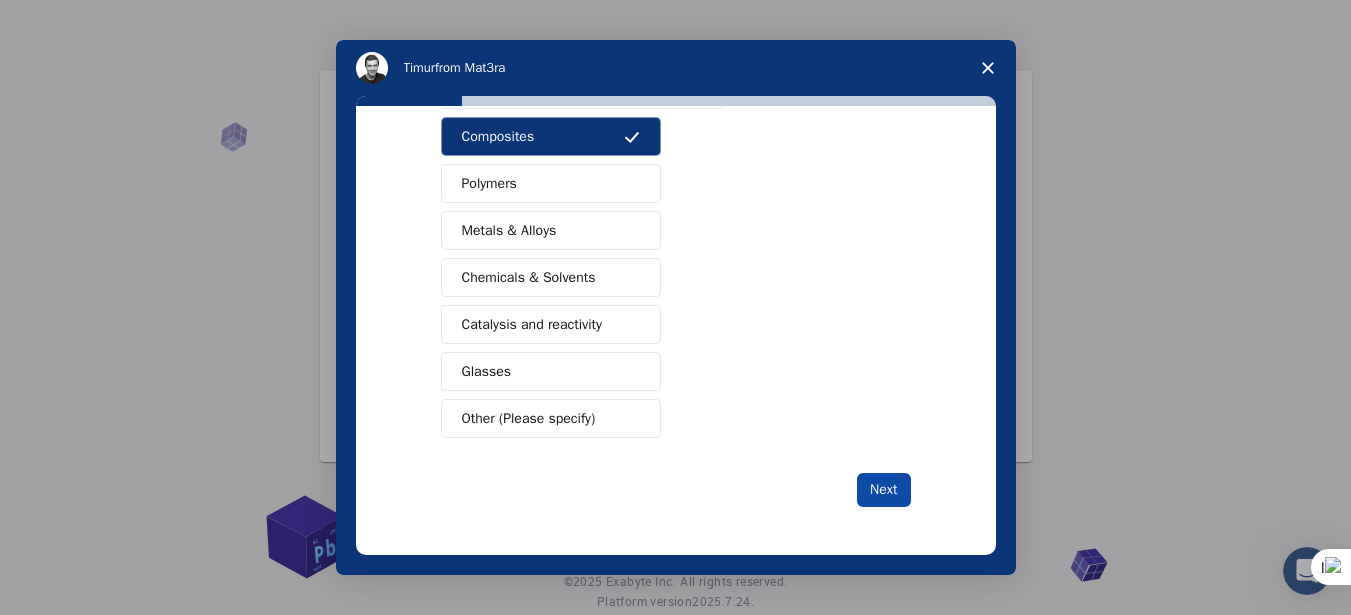 click on "Next" at bounding box center [883, 490] 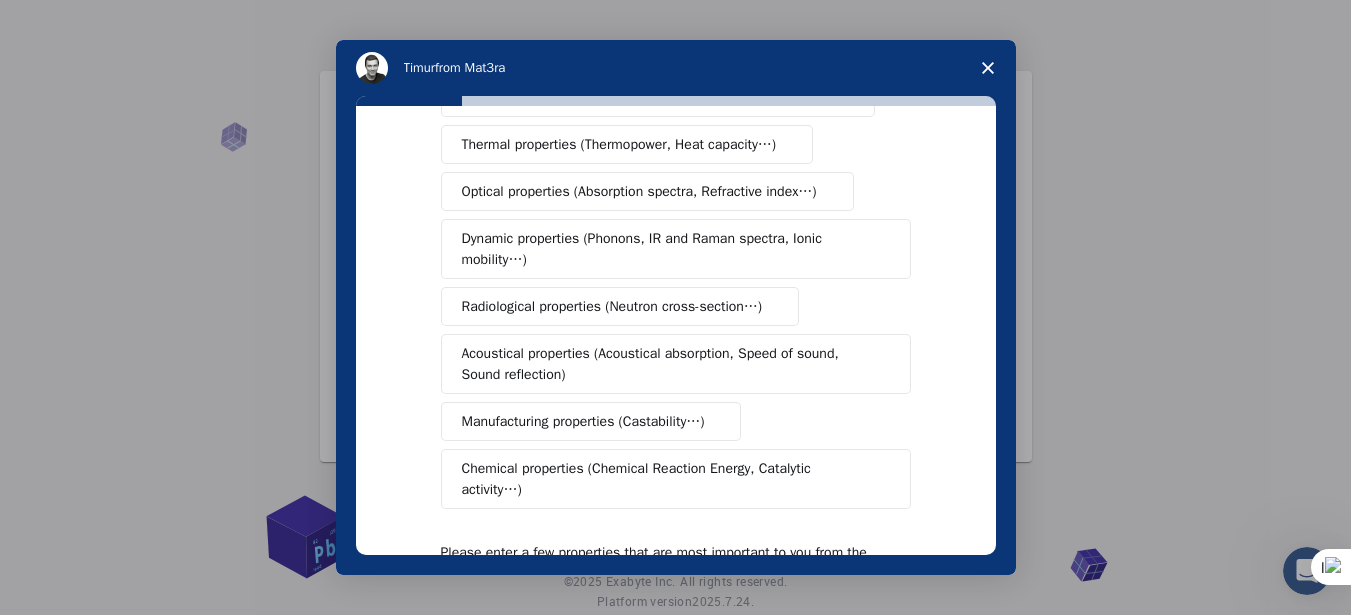scroll, scrollTop: 440, scrollLeft: 0, axis: vertical 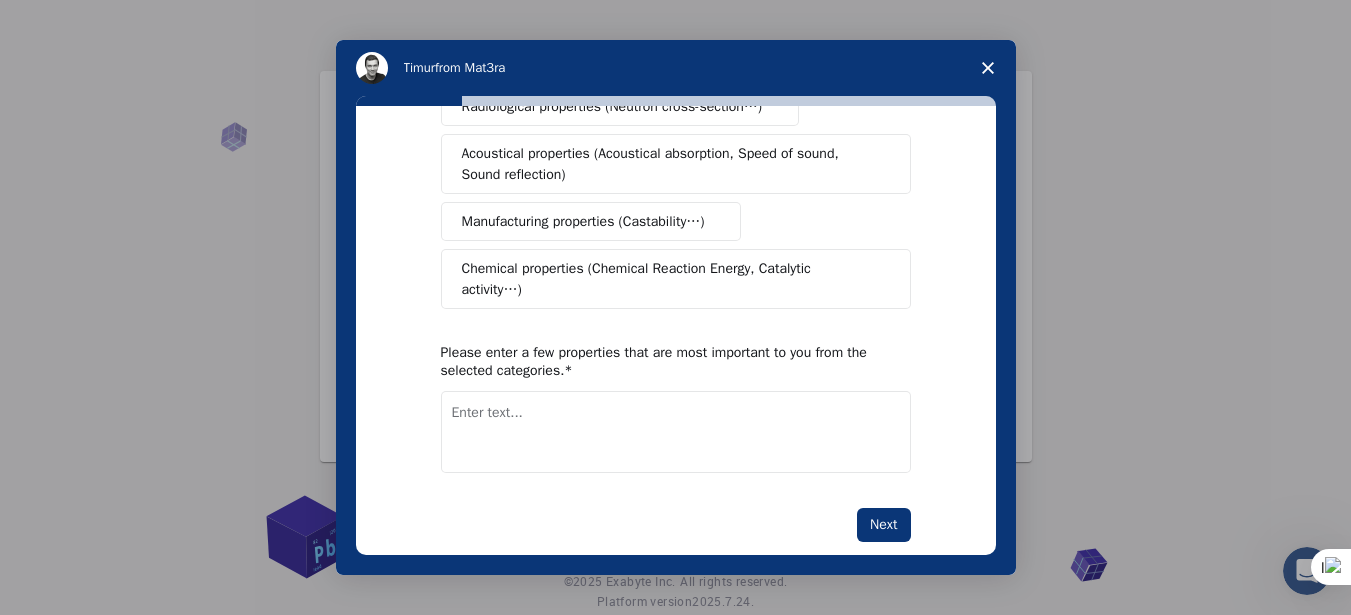 click on "Manufacturing properties (Castability…)" at bounding box center [583, 221] 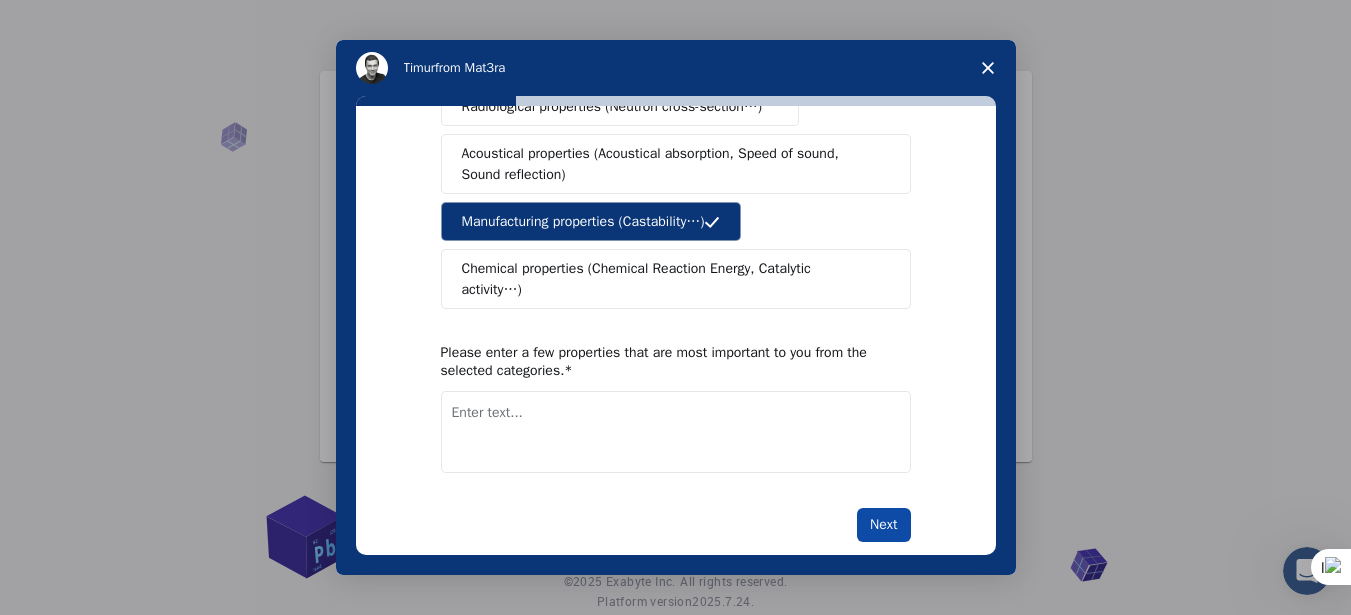 click on "Next" at bounding box center [883, 525] 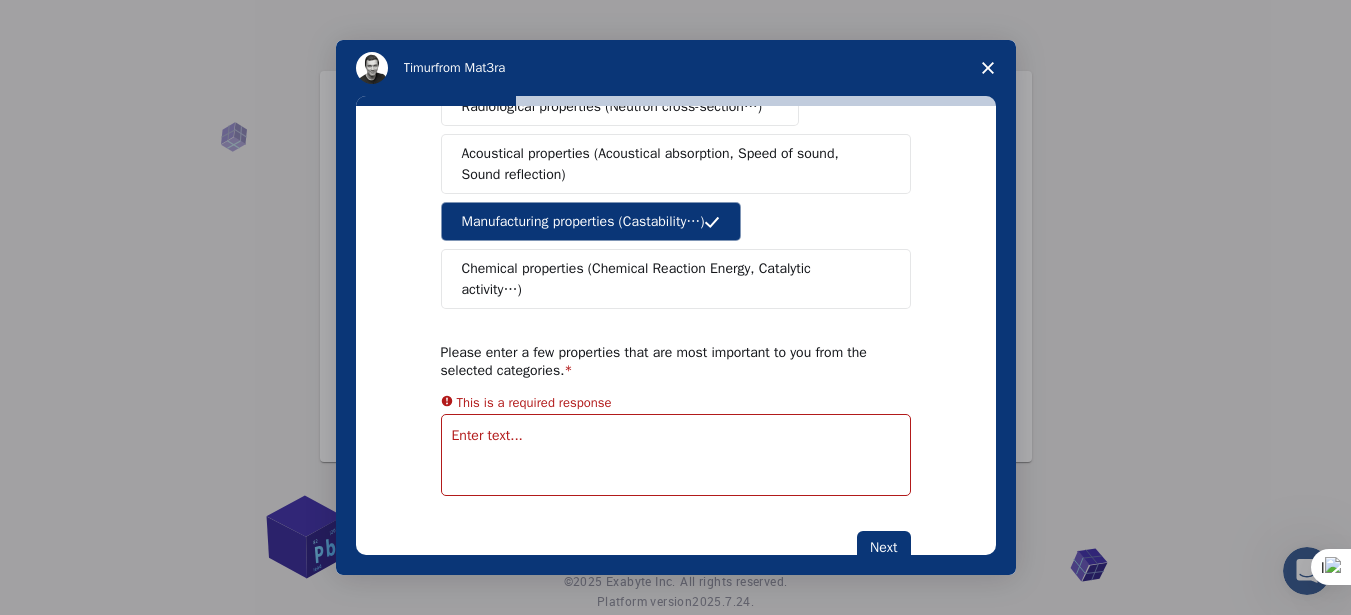 click at bounding box center (676, 455) 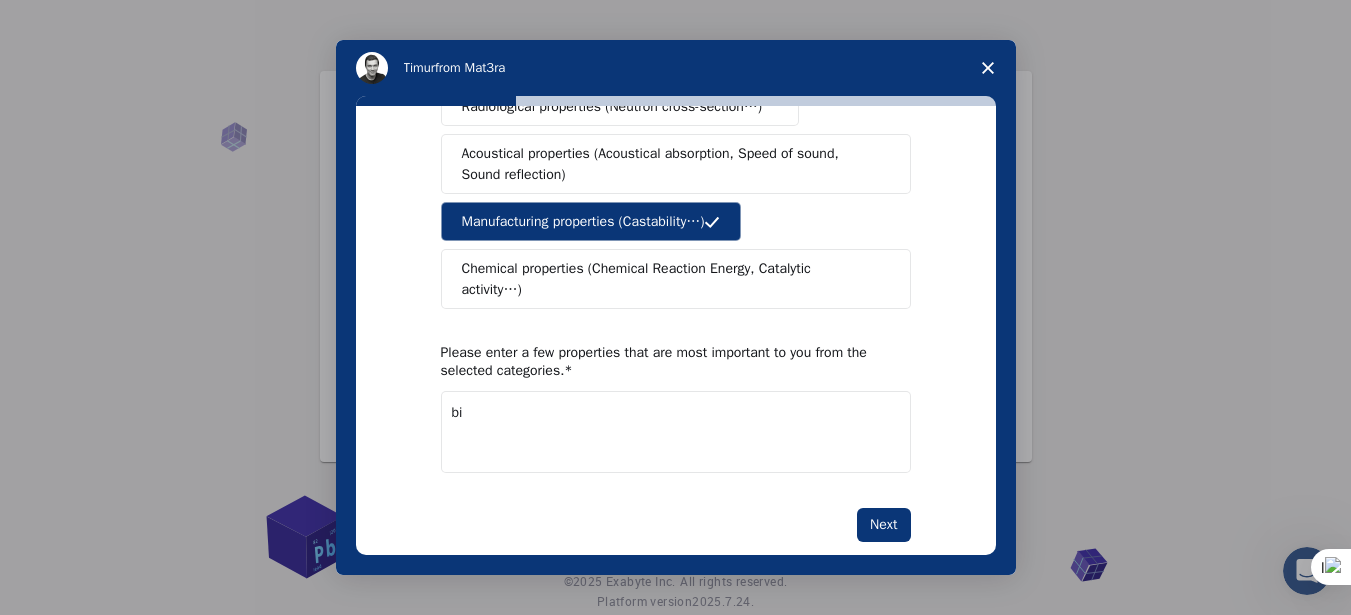 type on "b" 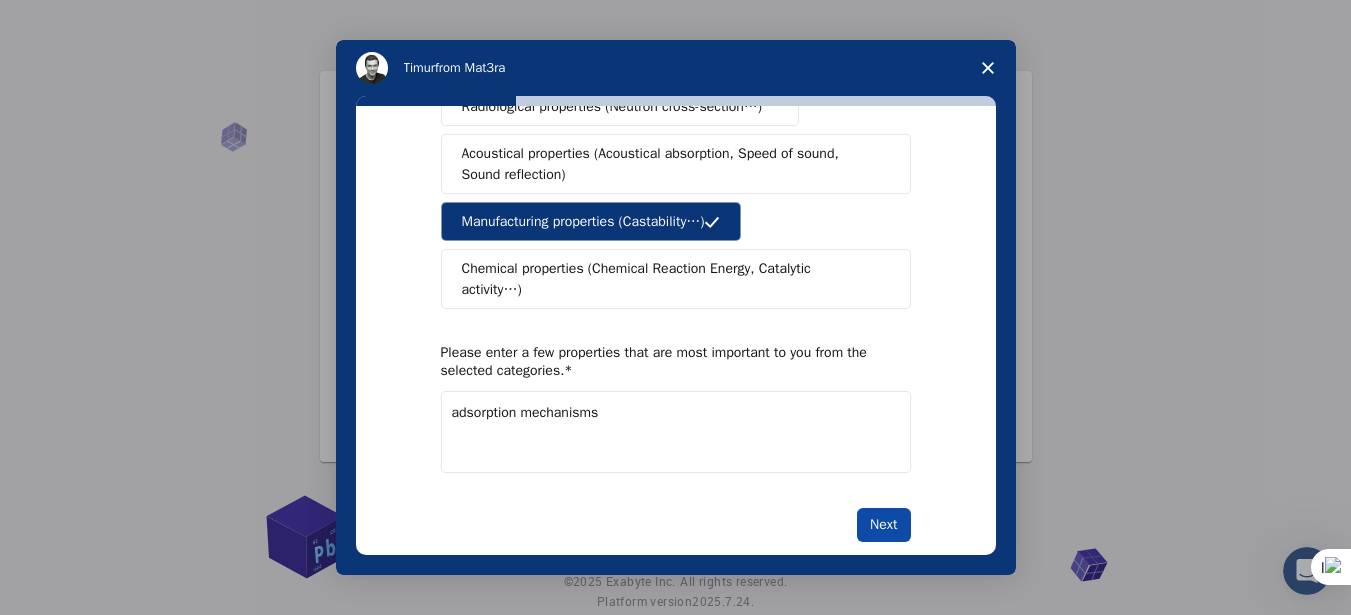 type on "adsorption mechanisms" 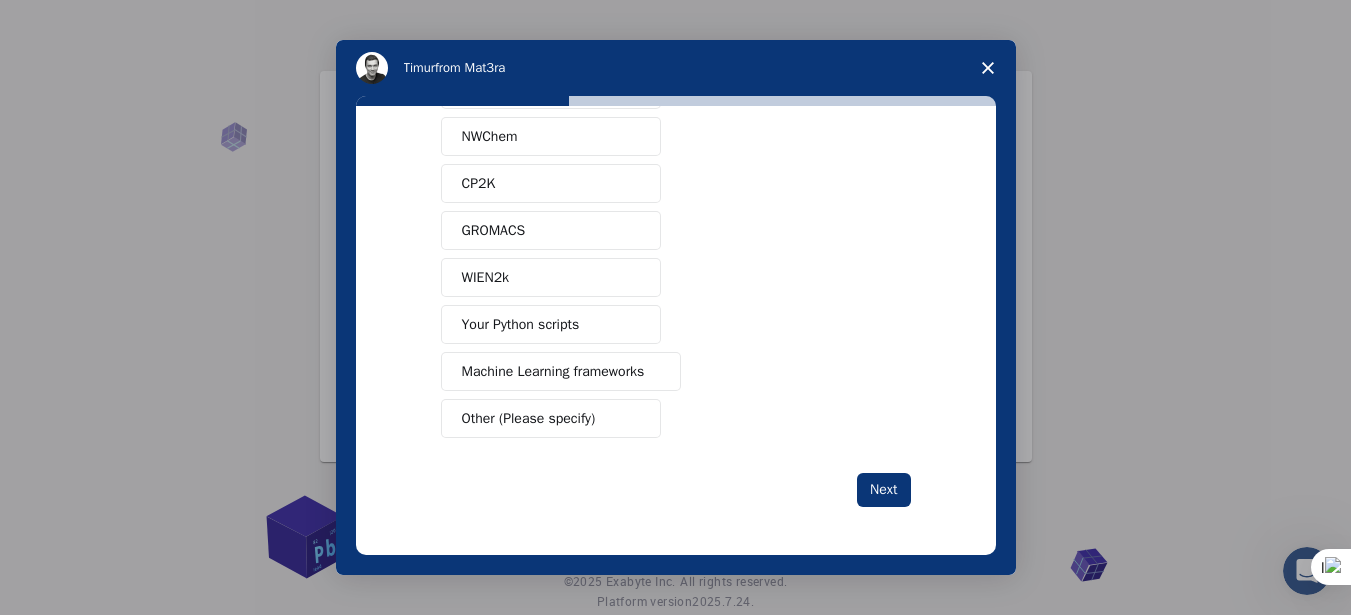 scroll, scrollTop: 0, scrollLeft: 0, axis: both 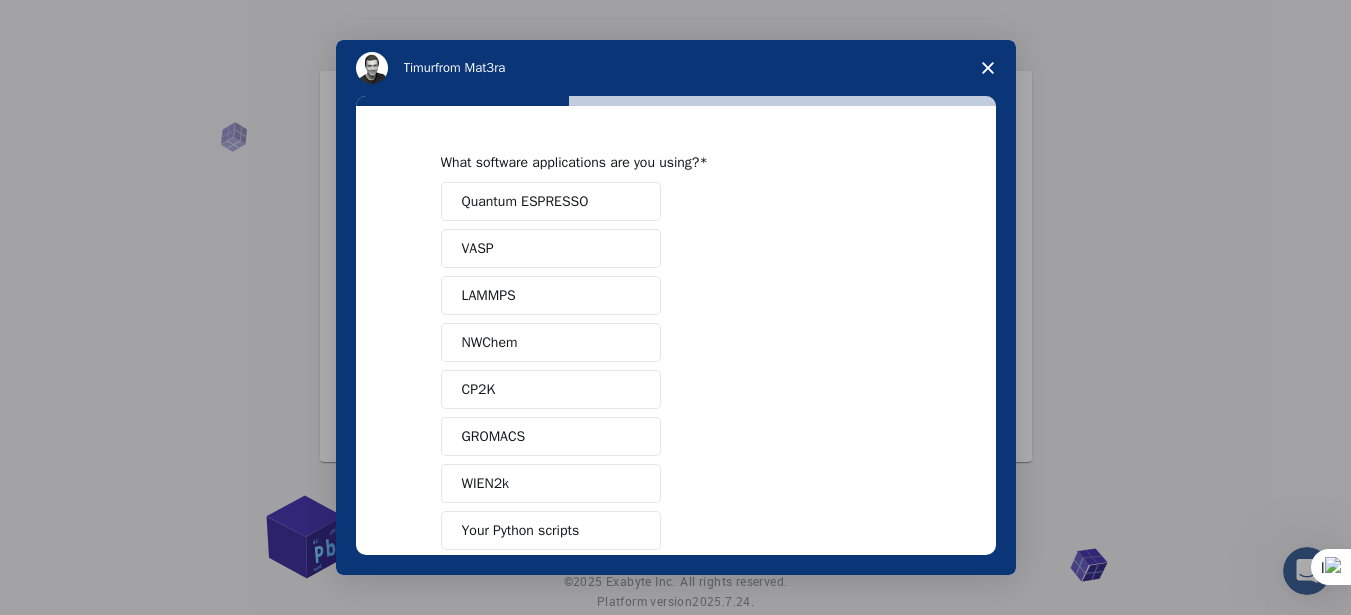 click on "What software applications are you using? Quantum ESPRESSO VASP LAMMPS NWChem CP2K GROMACS WIEN2k Your Python scripts Machine Learning frameworks Other (Please specify) Next" at bounding box center (676, 330) 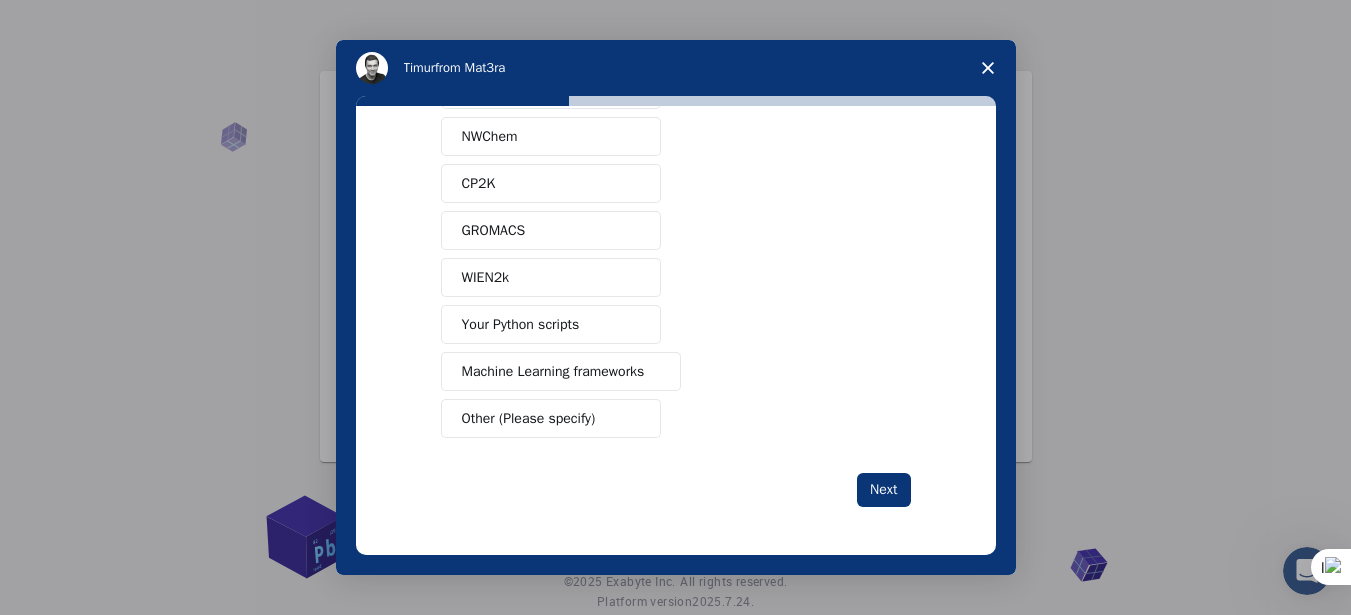 scroll, scrollTop: 0, scrollLeft: 0, axis: both 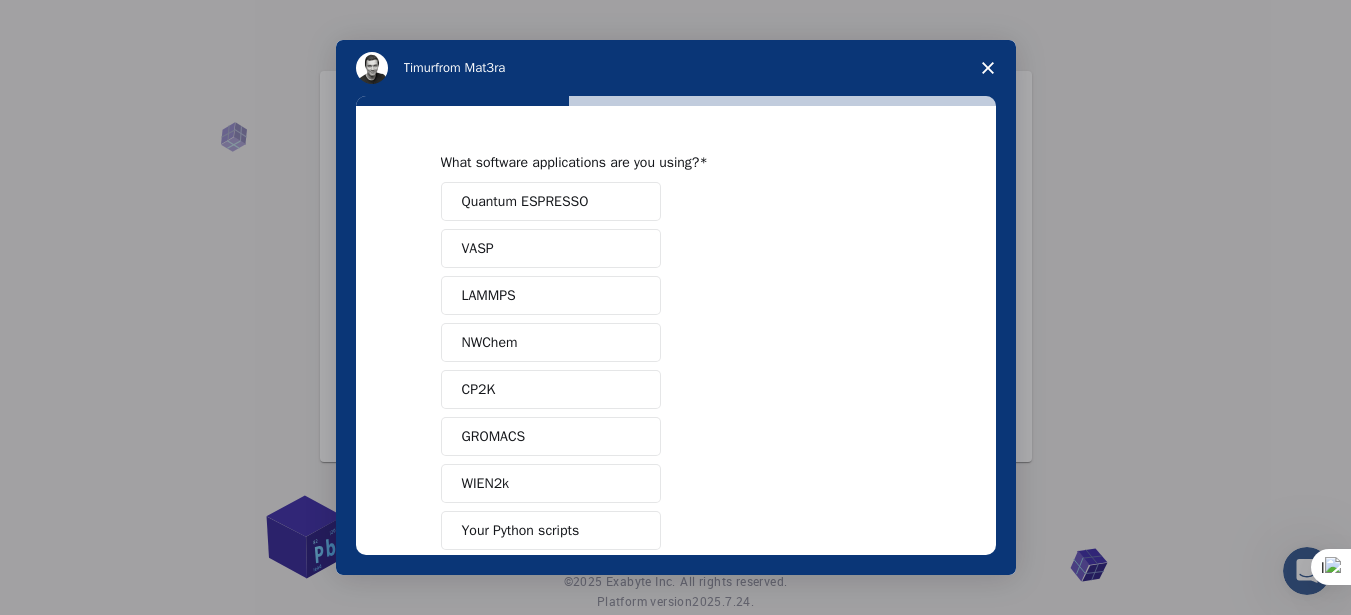 click on "NWChem" at bounding box center (551, 342) 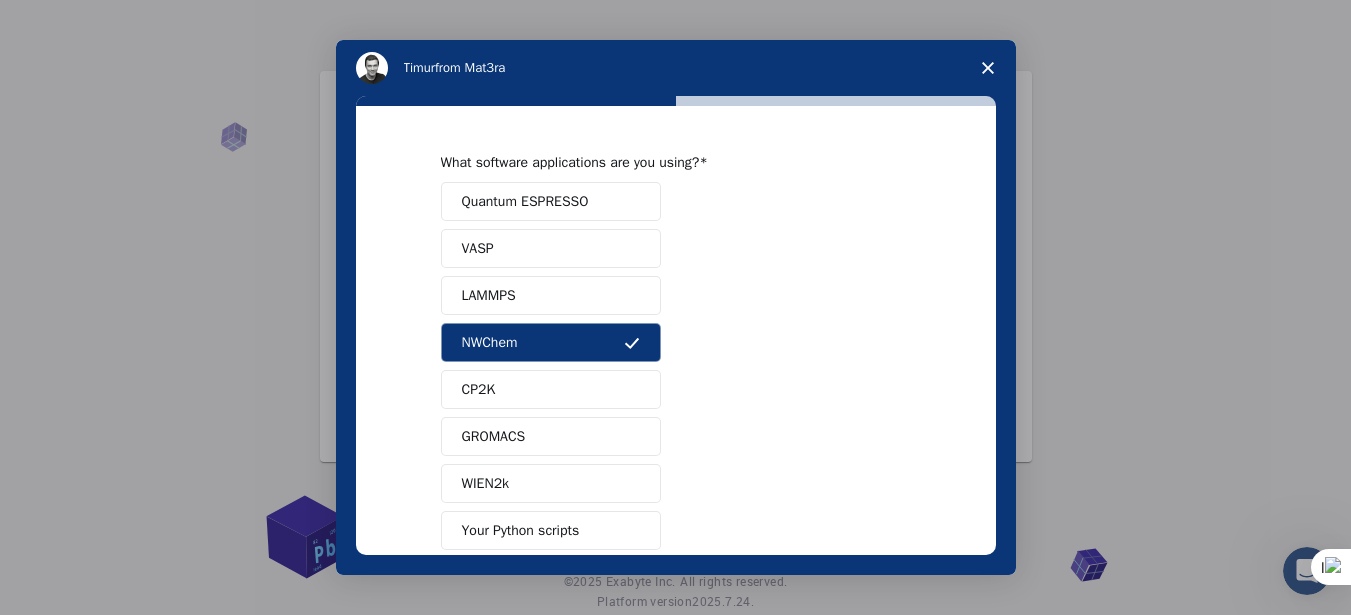 click on "What software applications are you using? Quantum ESPRESSO VASP LAMMPS NWChem CP2K GROMACS WIEN2k Your Python scripts Machine Learning frameworks Other (Please specify) Next" at bounding box center [676, 335] 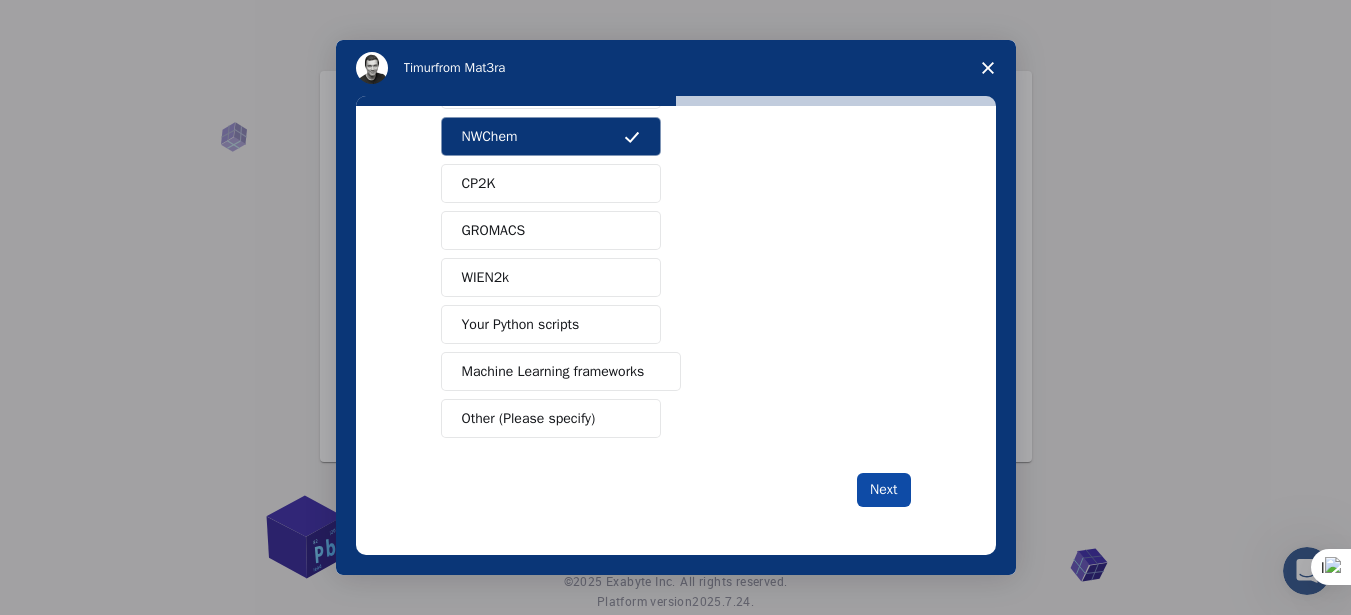 click on "Next" at bounding box center (883, 490) 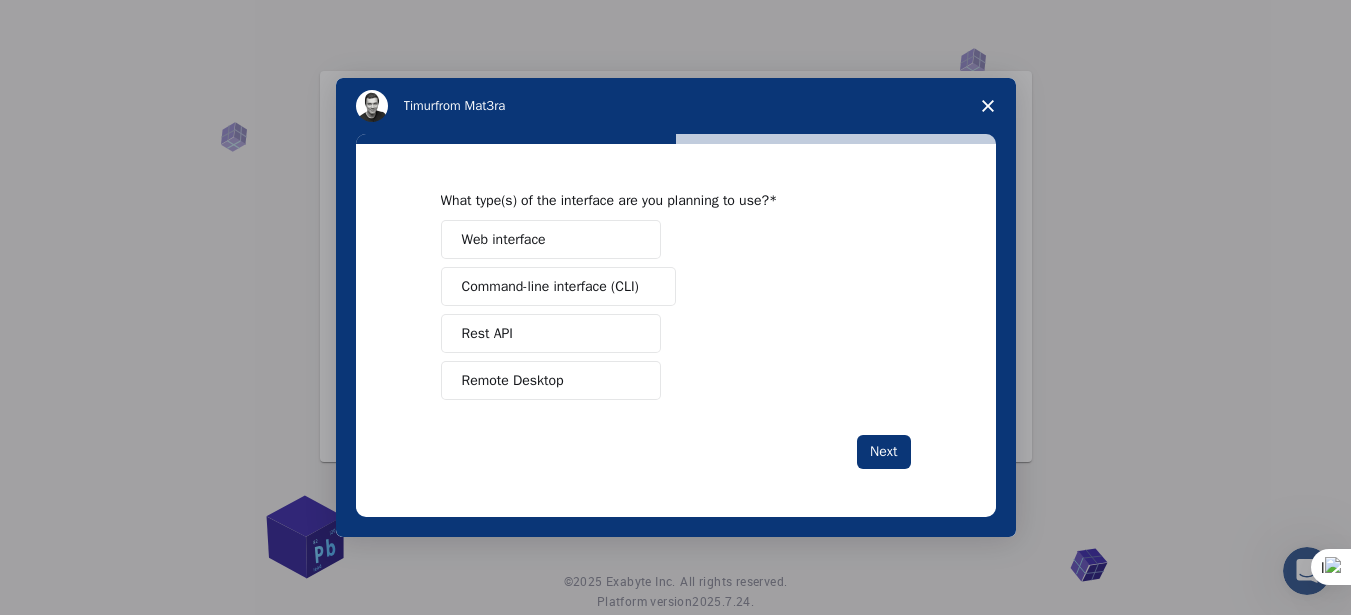click on "Web interface" at bounding box center [551, 239] 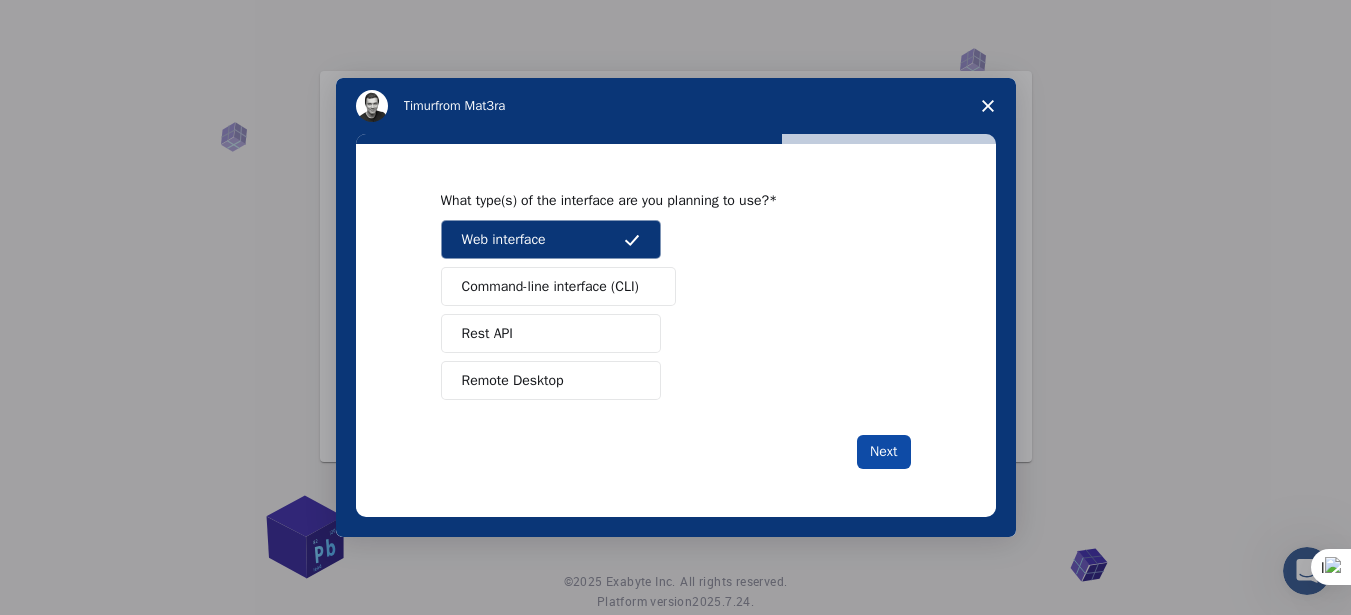 click on "Next" at bounding box center (883, 452) 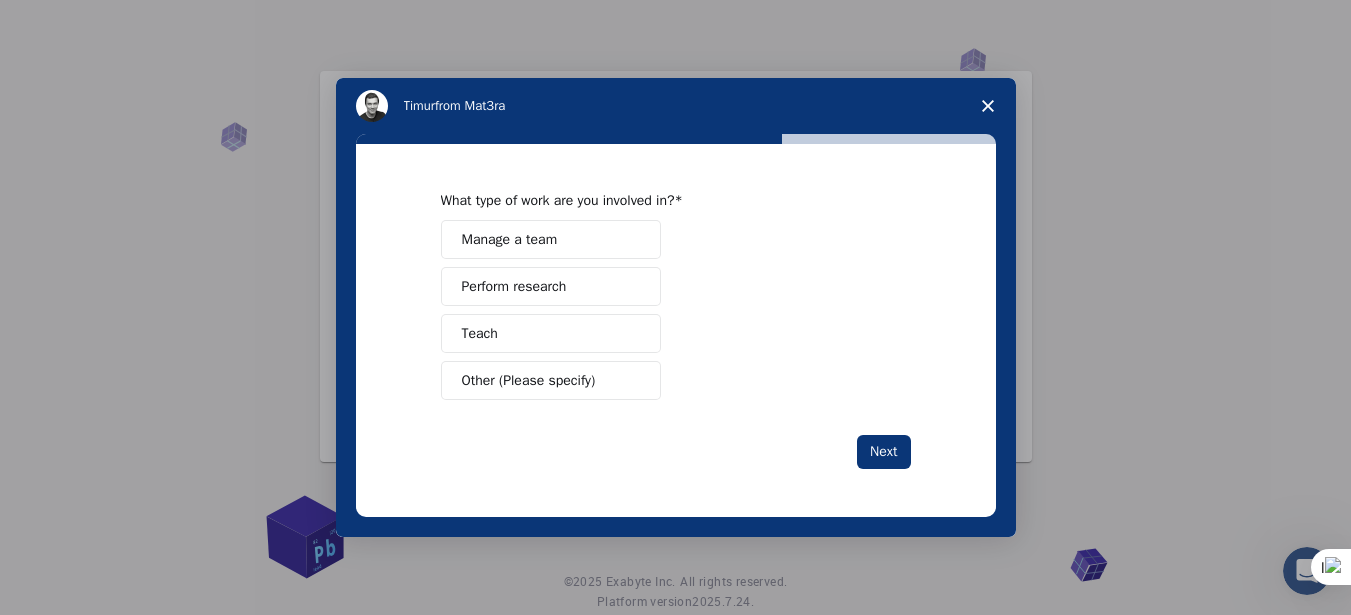 click on "Perform research" at bounding box center [514, 286] 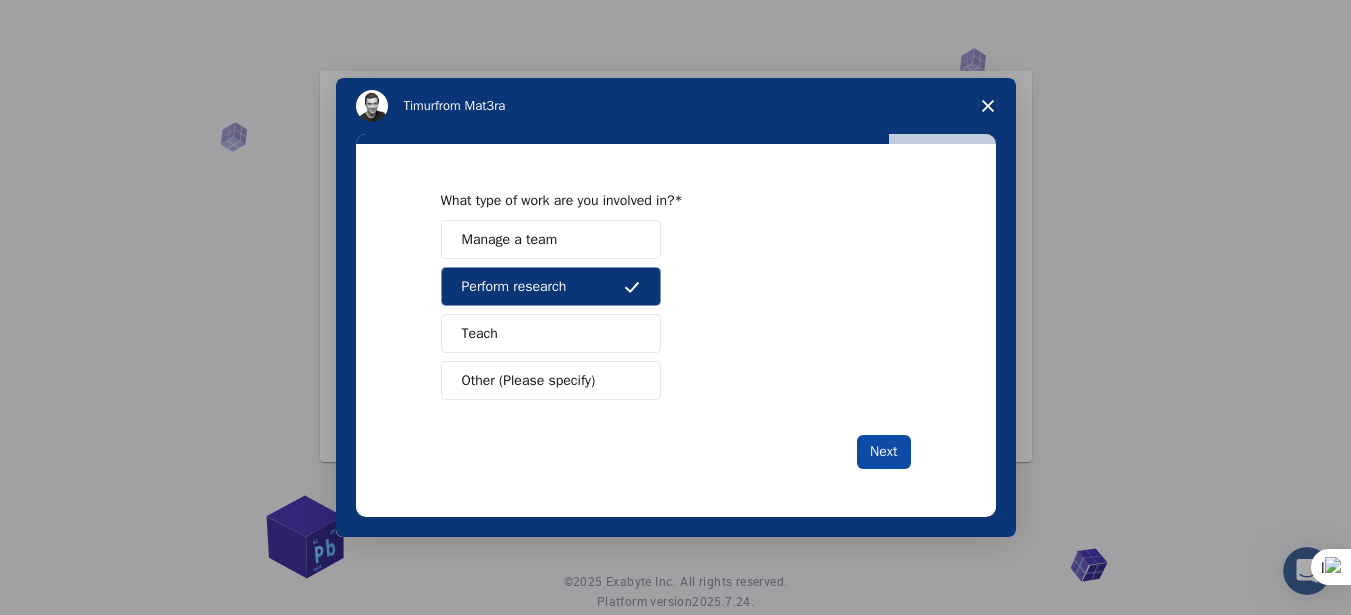 click on "Next" at bounding box center (883, 452) 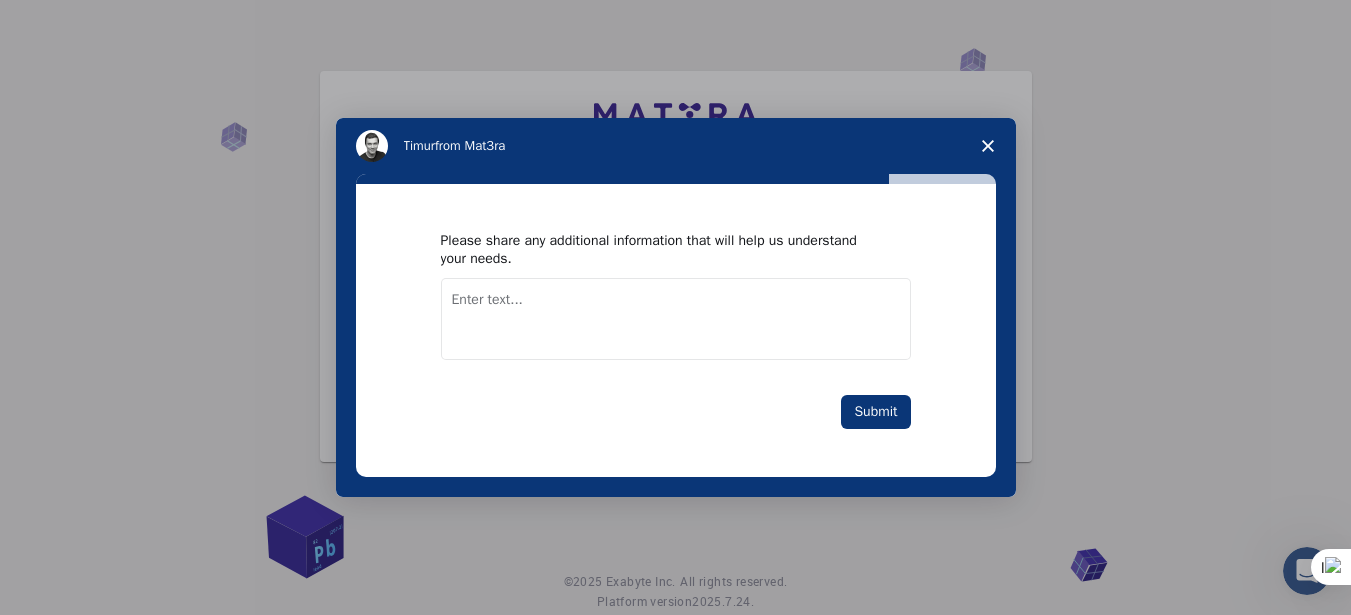 click at bounding box center (676, 319) 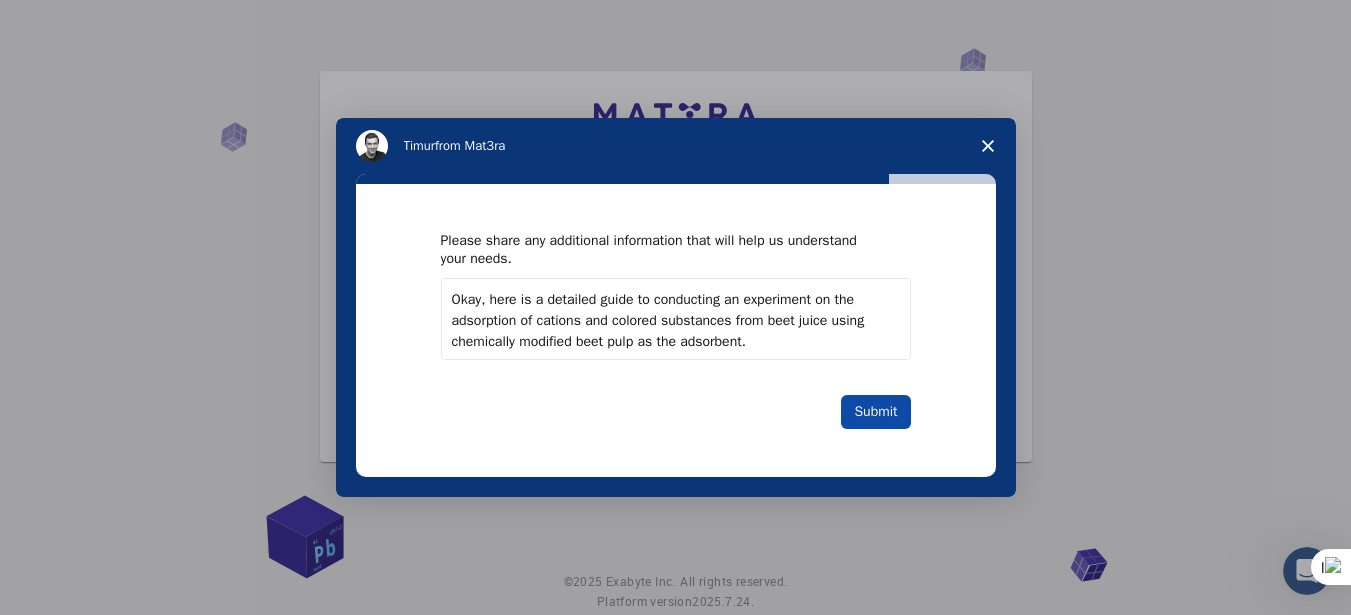 type on "Okay, here is a detailed guide to conducting an experiment on the adsorption of cations and colored substances from beet juice using chemically modified beet pulp as the adsorbent." 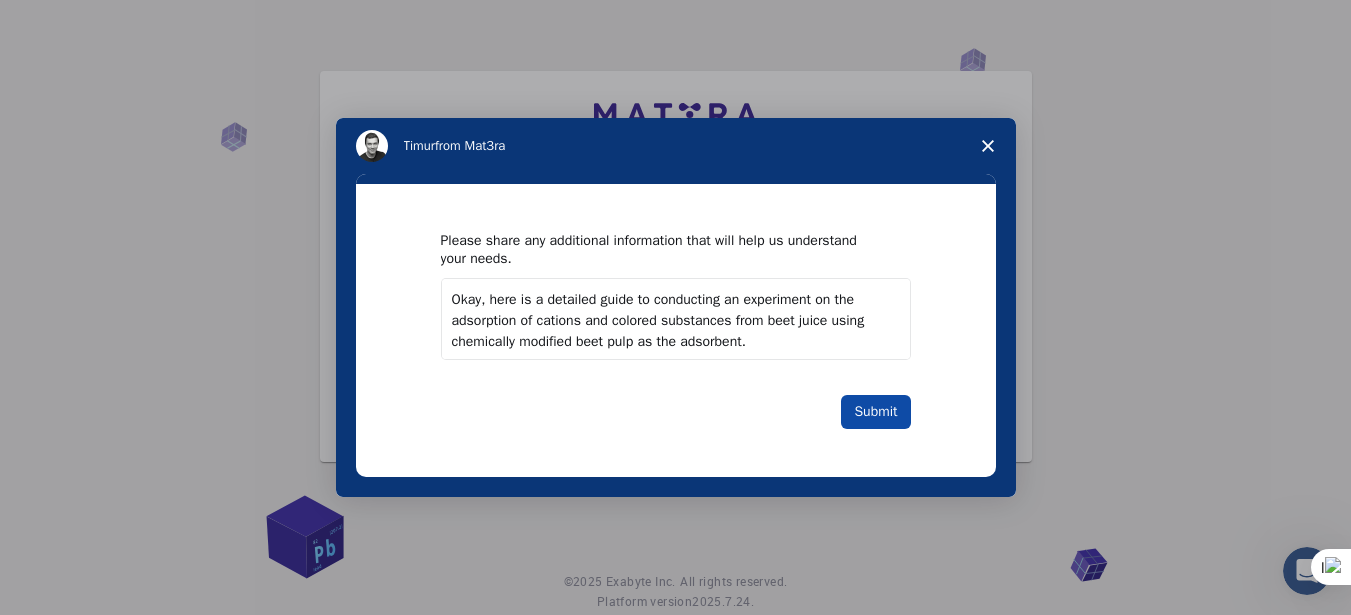 click on "Submit" at bounding box center [875, 412] 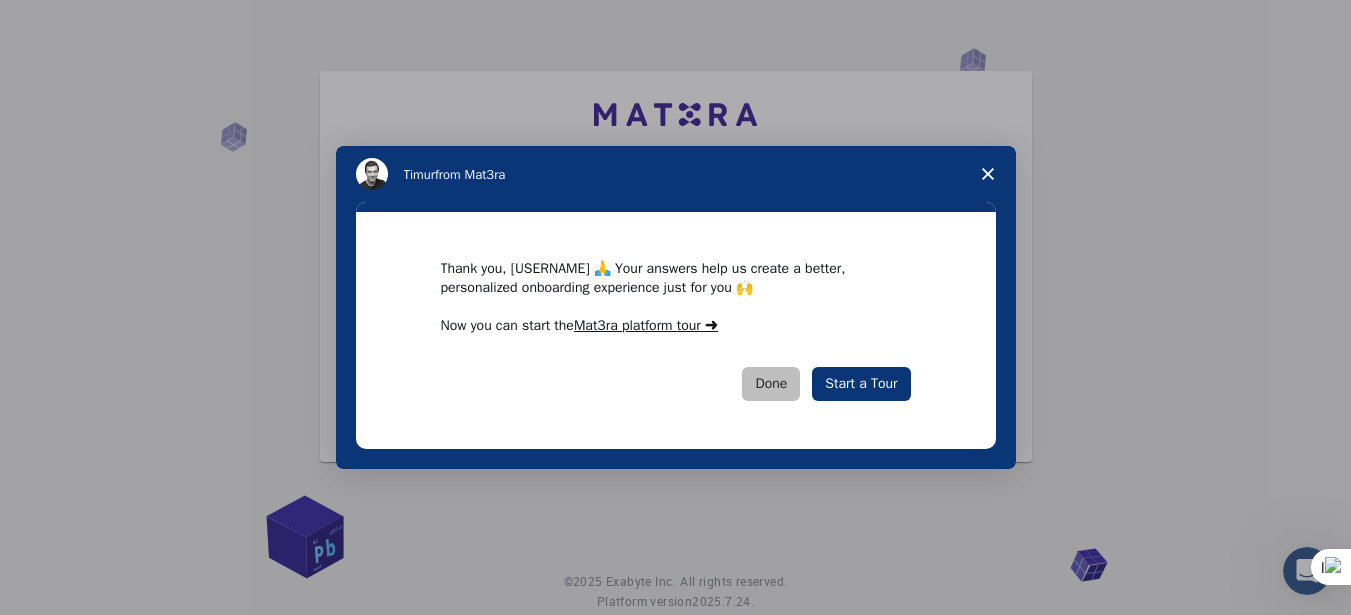 click on "Done" at bounding box center (771, 384) 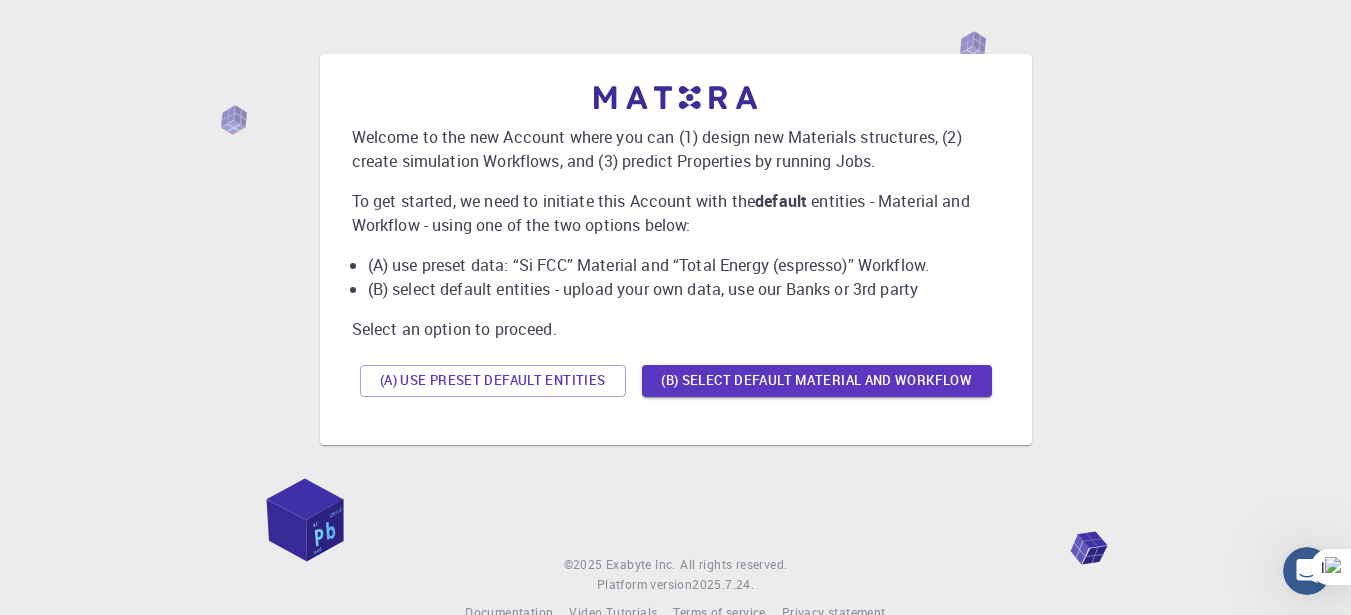 scroll, scrollTop: 0, scrollLeft: 0, axis: both 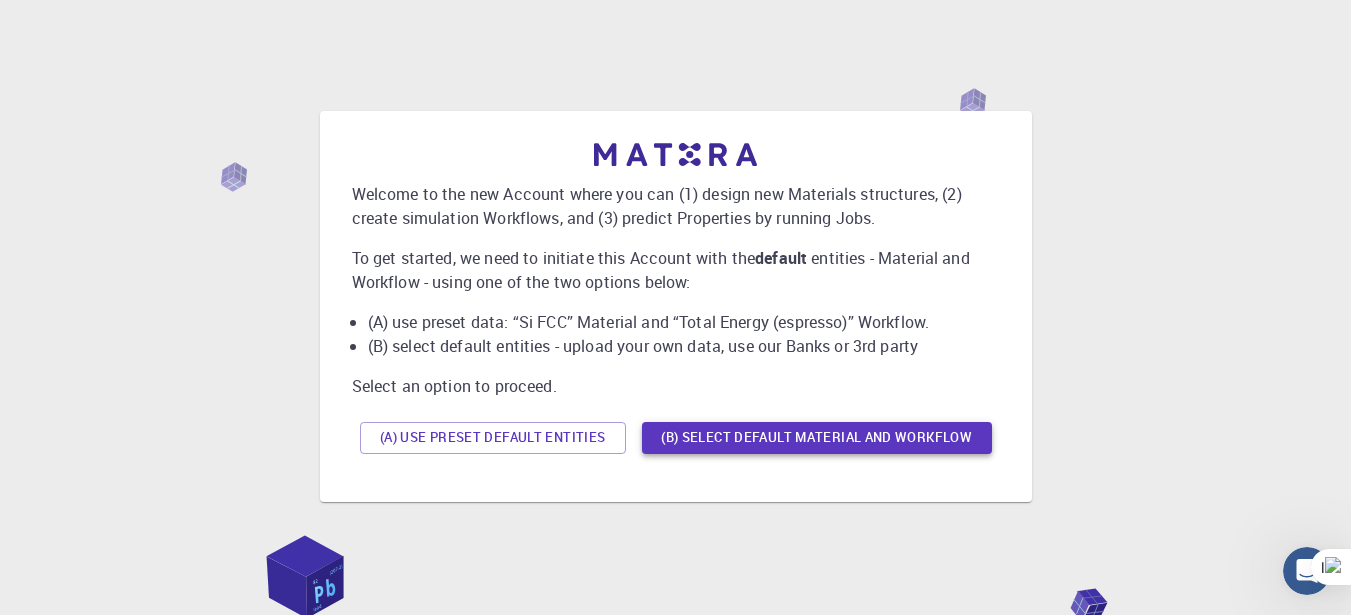 click on "(B) Select default material and workflow" at bounding box center [817, 438] 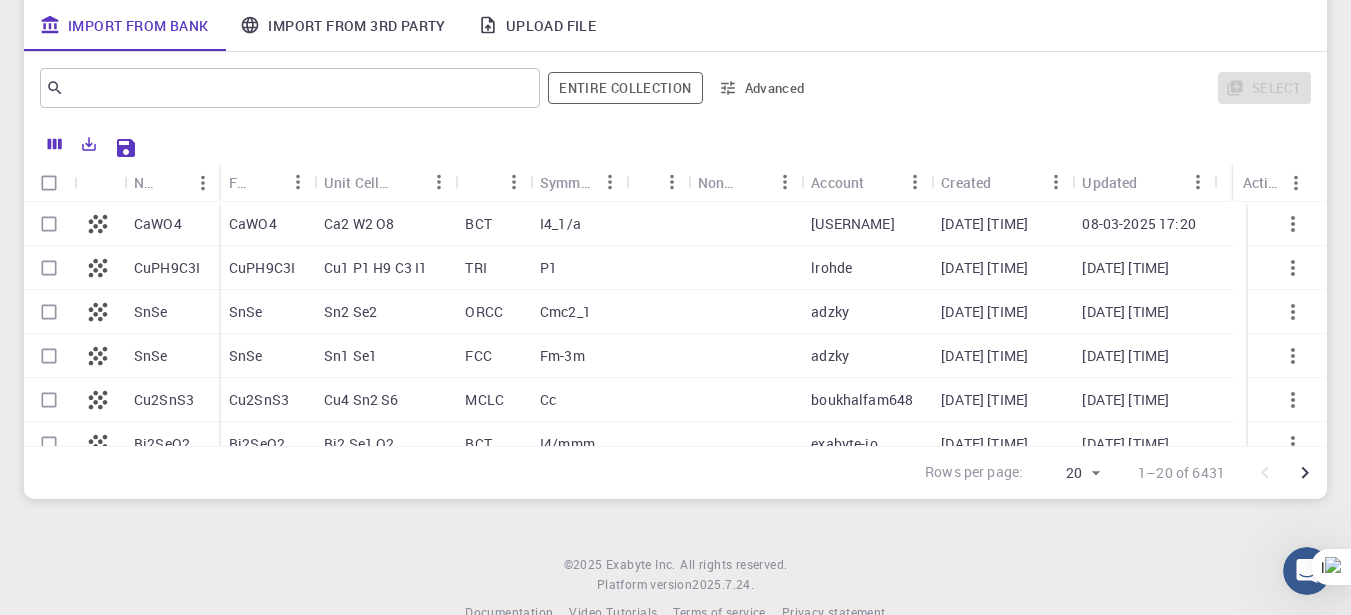 scroll, scrollTop: 0, scrollLeft: 0, axis: both 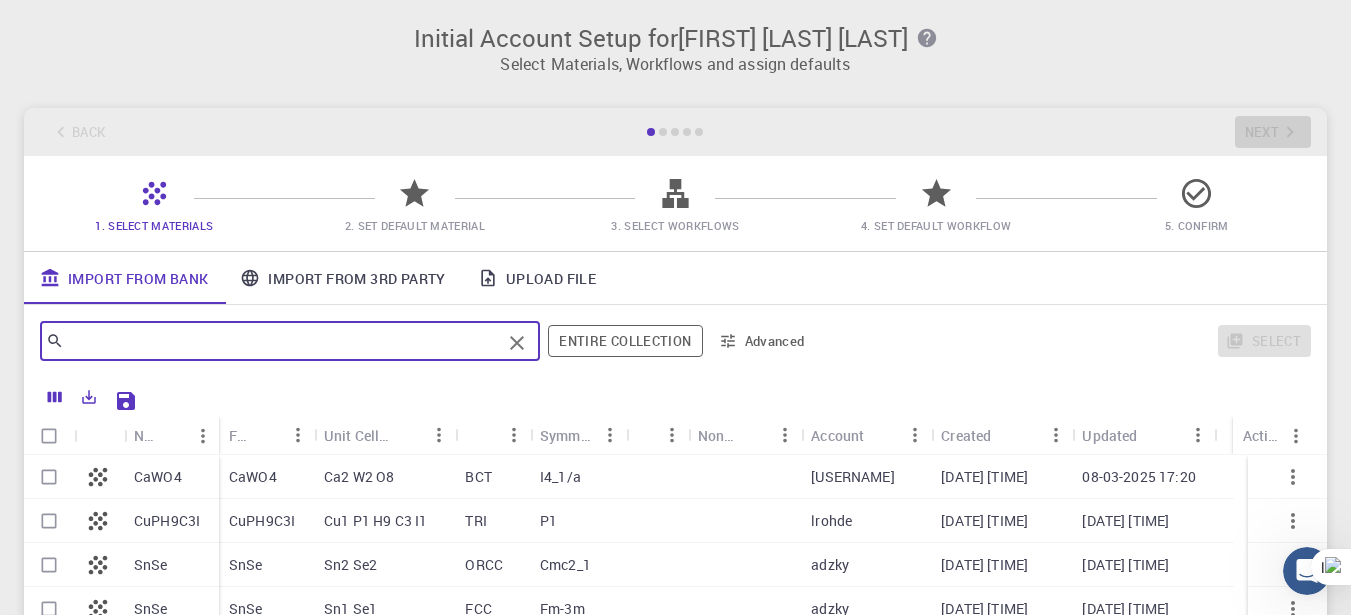 click at bounding box center [282, 341] 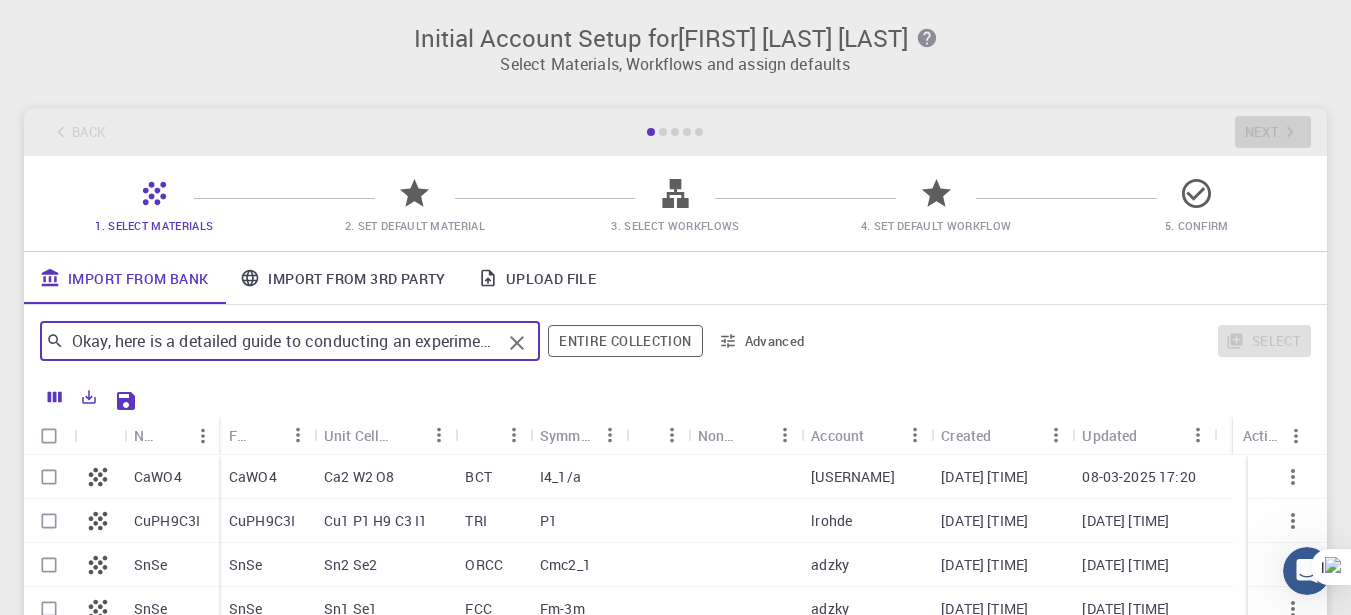 scroll, scrollTop: 0, scrollLeft: 904, axis: horizontal 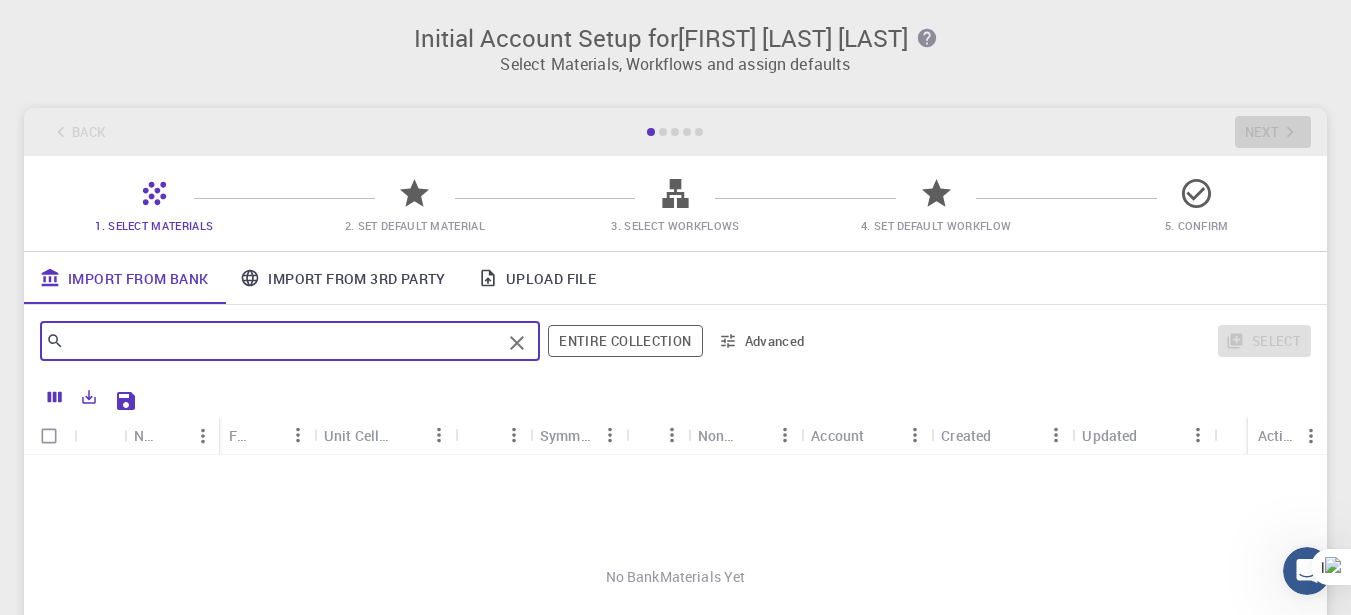 type on "Okay, here is a detailed guide to conducting an experiment on the adsorption of cations and colored substances from beet juice using chemically modified beet pulp as the adsorbent." 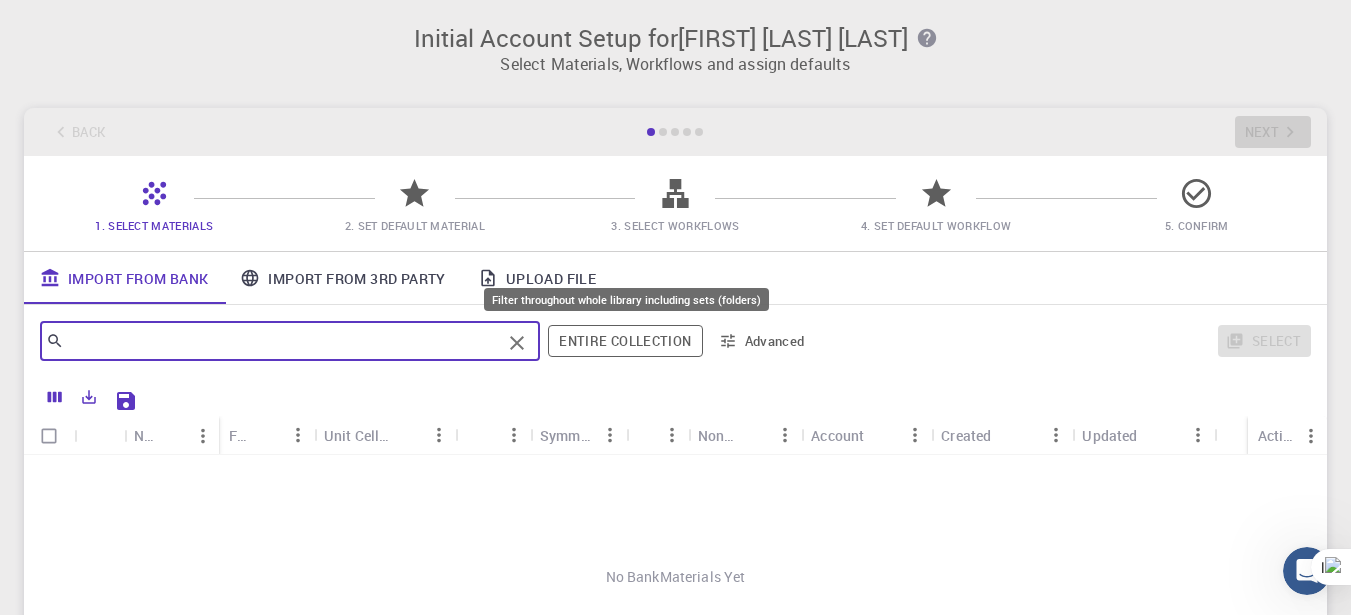 click on "Entire collection" at bounding box center (625, 341) 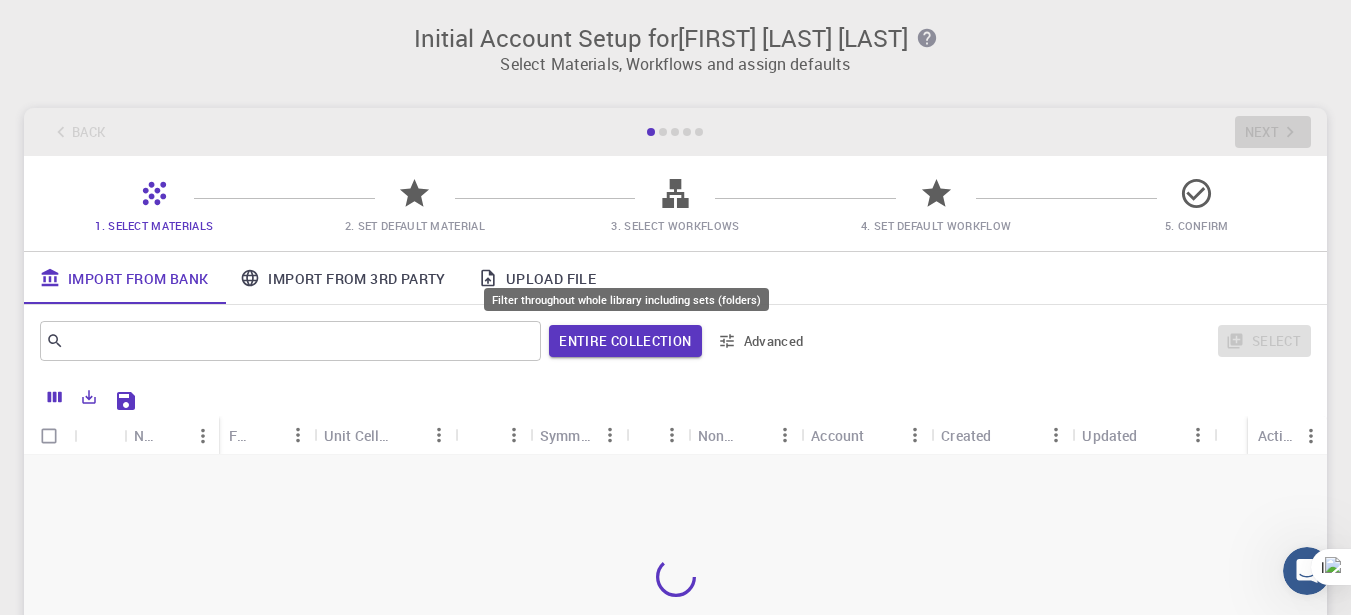 scroll, scrollTop: 0, scrollLeft: 0, axis: both 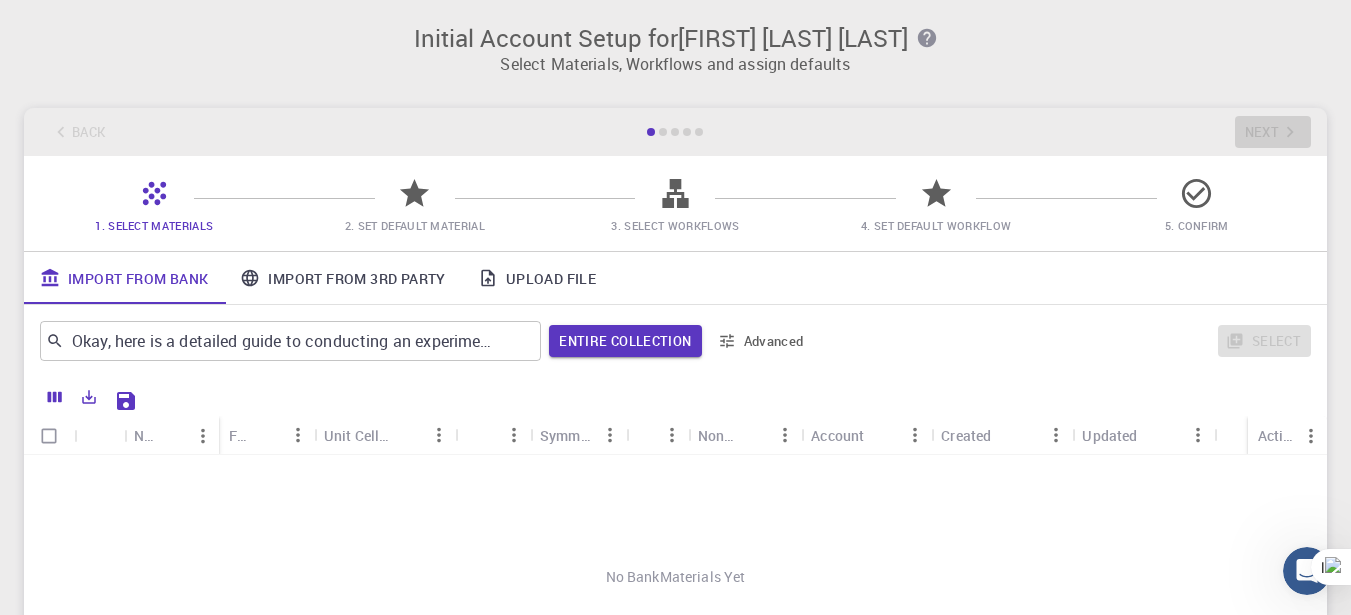 type 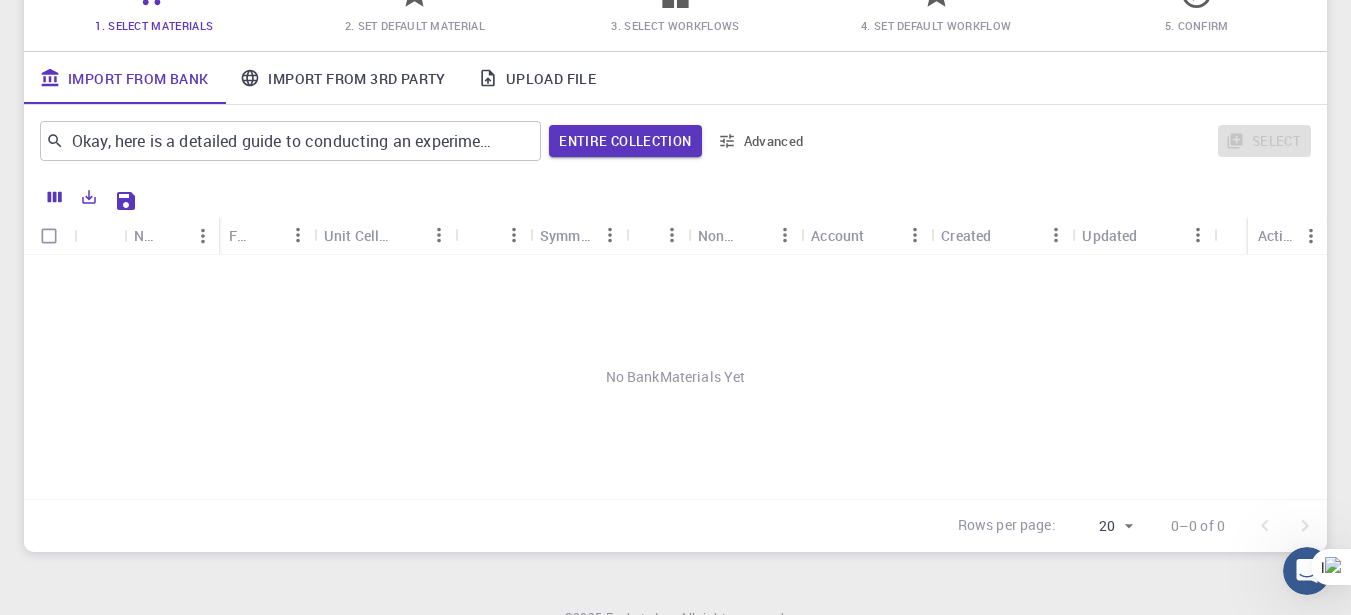 scroll, scrollTop: 293, scrollLeft: 0, axis: vertical 